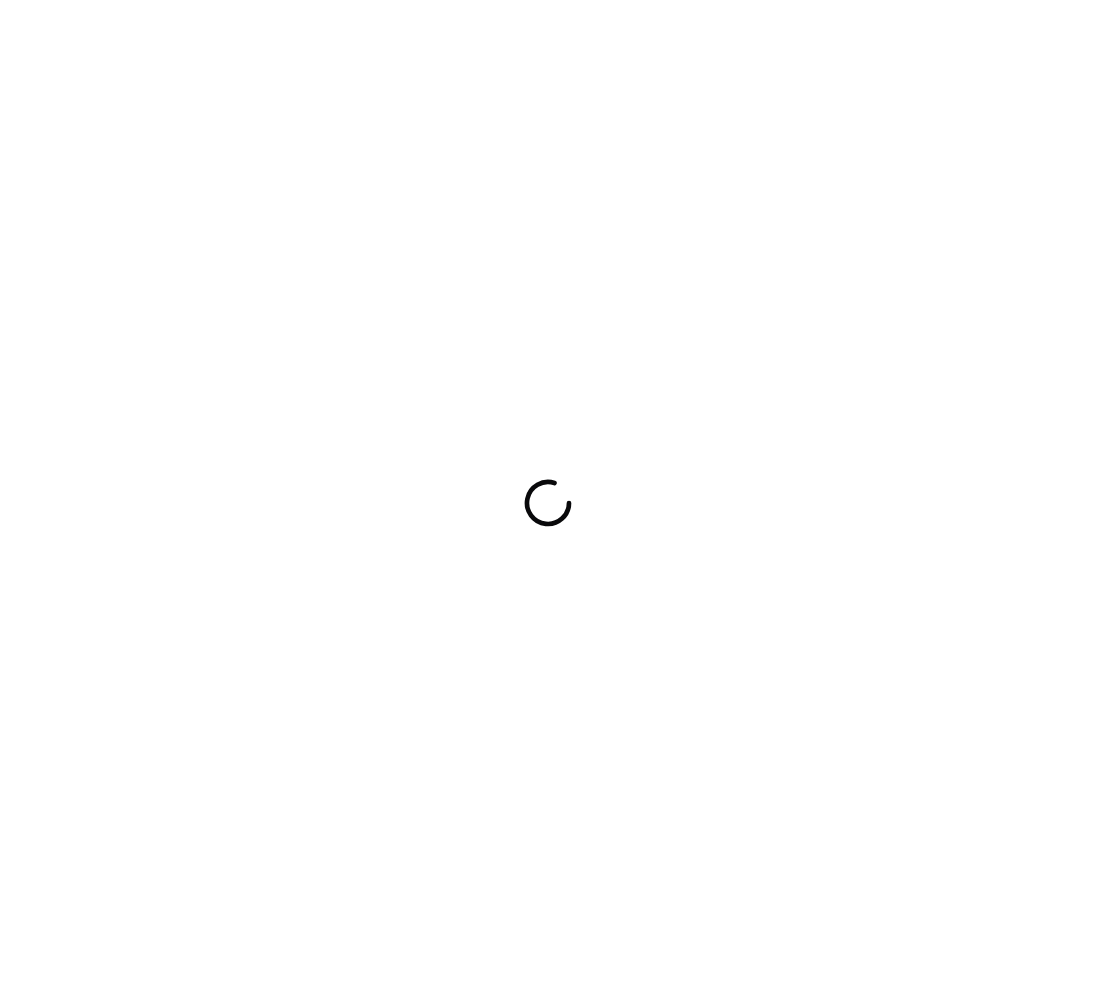 scroll, scrollTop: 0, scrollLeft: 0, axis: both 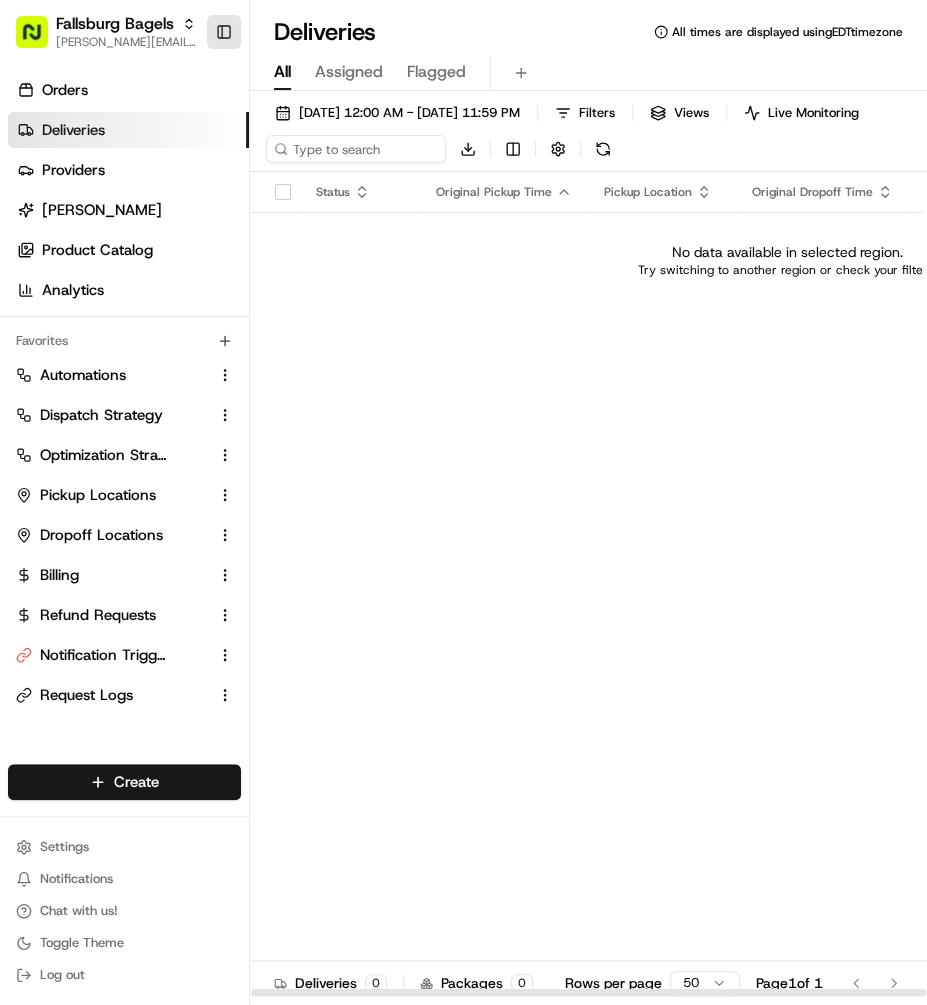 click on "Toggle Sidebar" at bounding box center (224, 32) 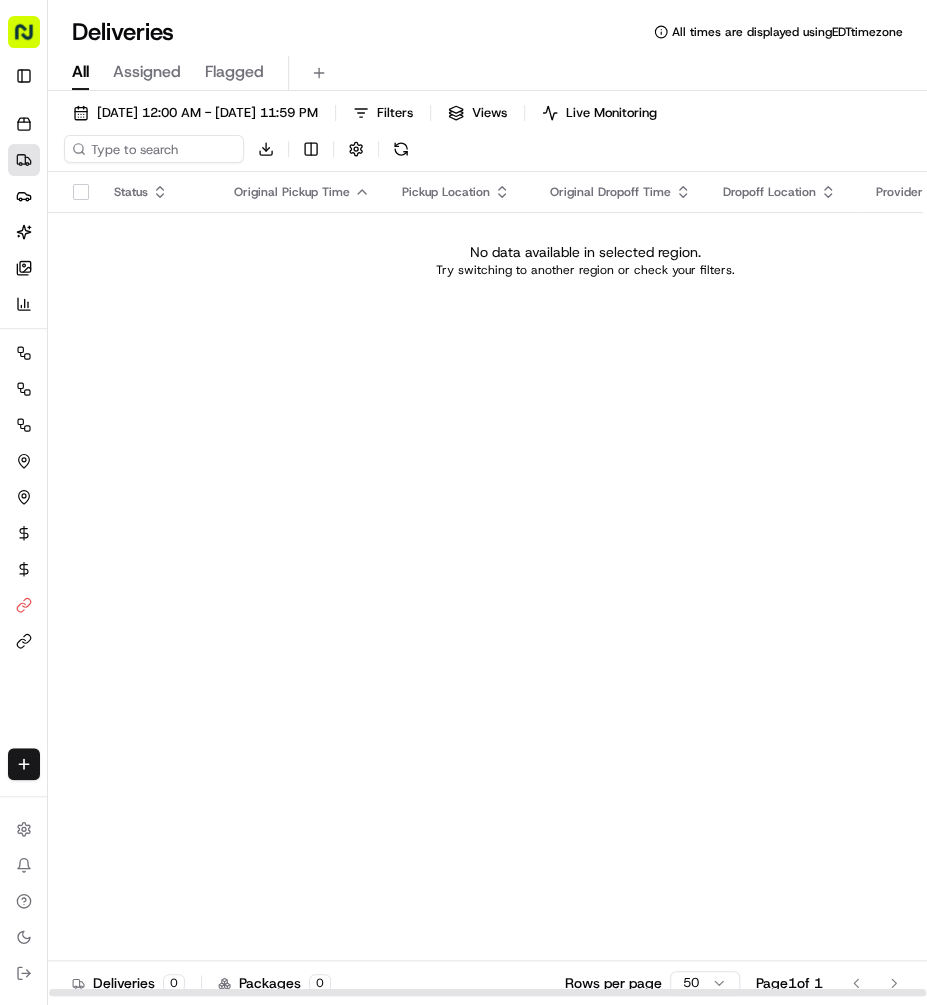click on "Fallsburg Bagels mariam@usenash.com" at bounding box center (24, 32) 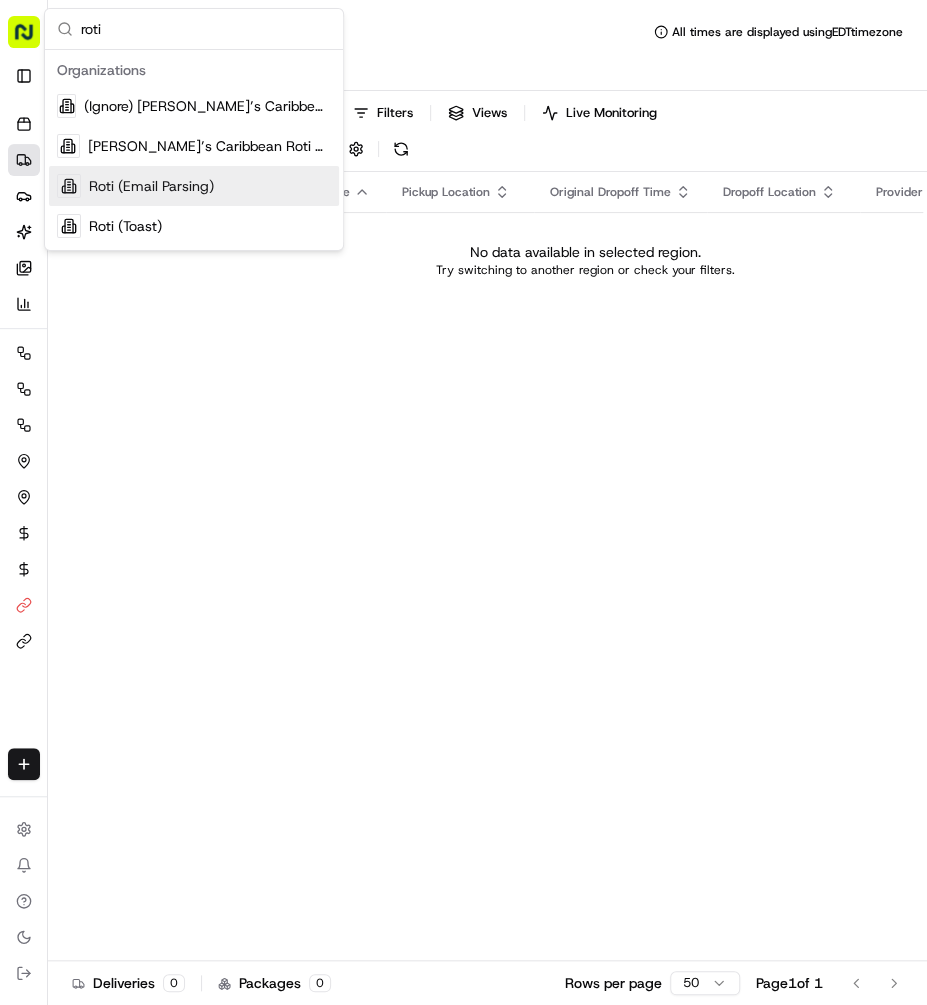 type on "roti" 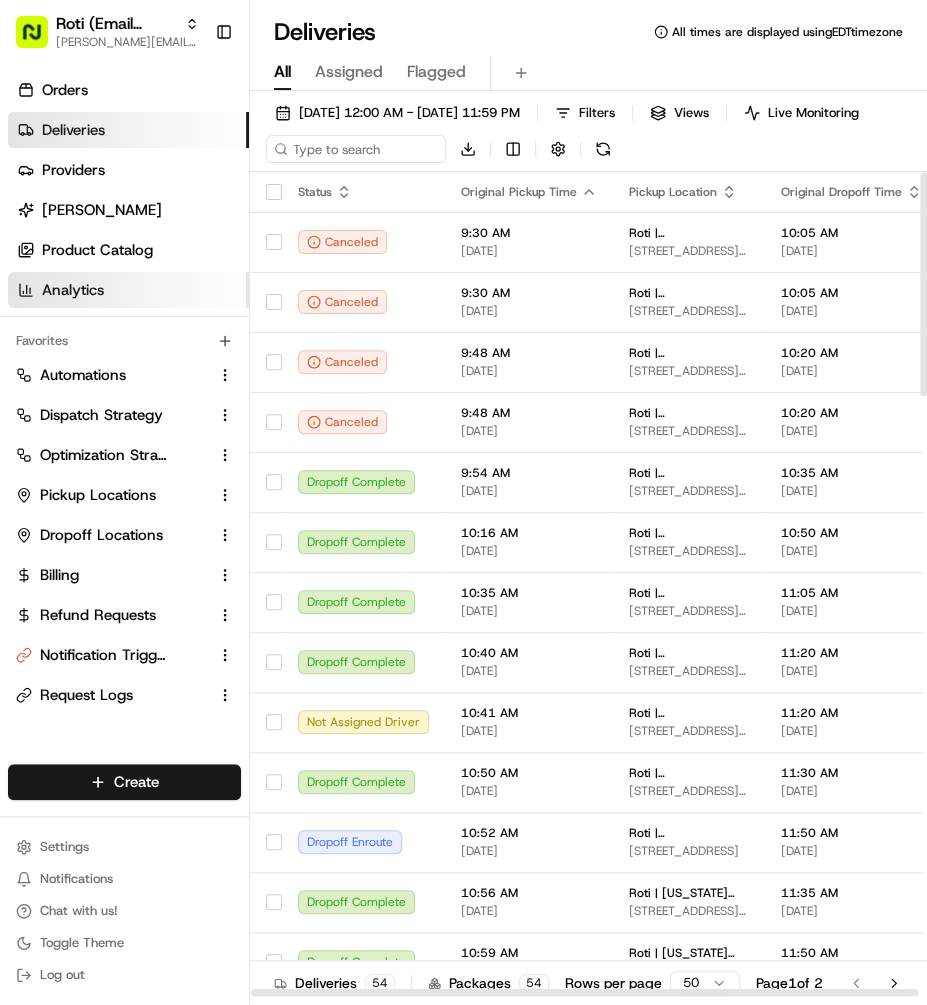 click on "Analytics" at bounding box center (128, 290) 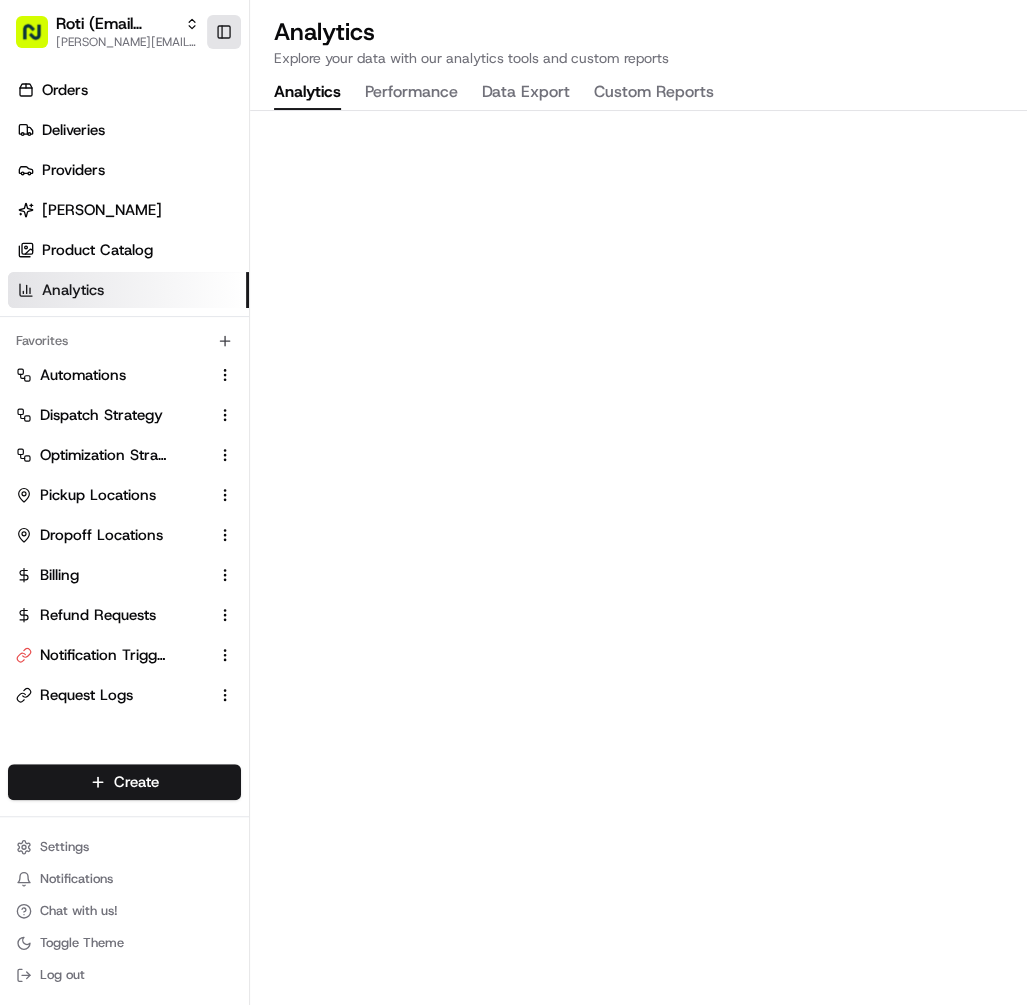 click on "Toggle Sidebar" at bounding box center (224, 32) 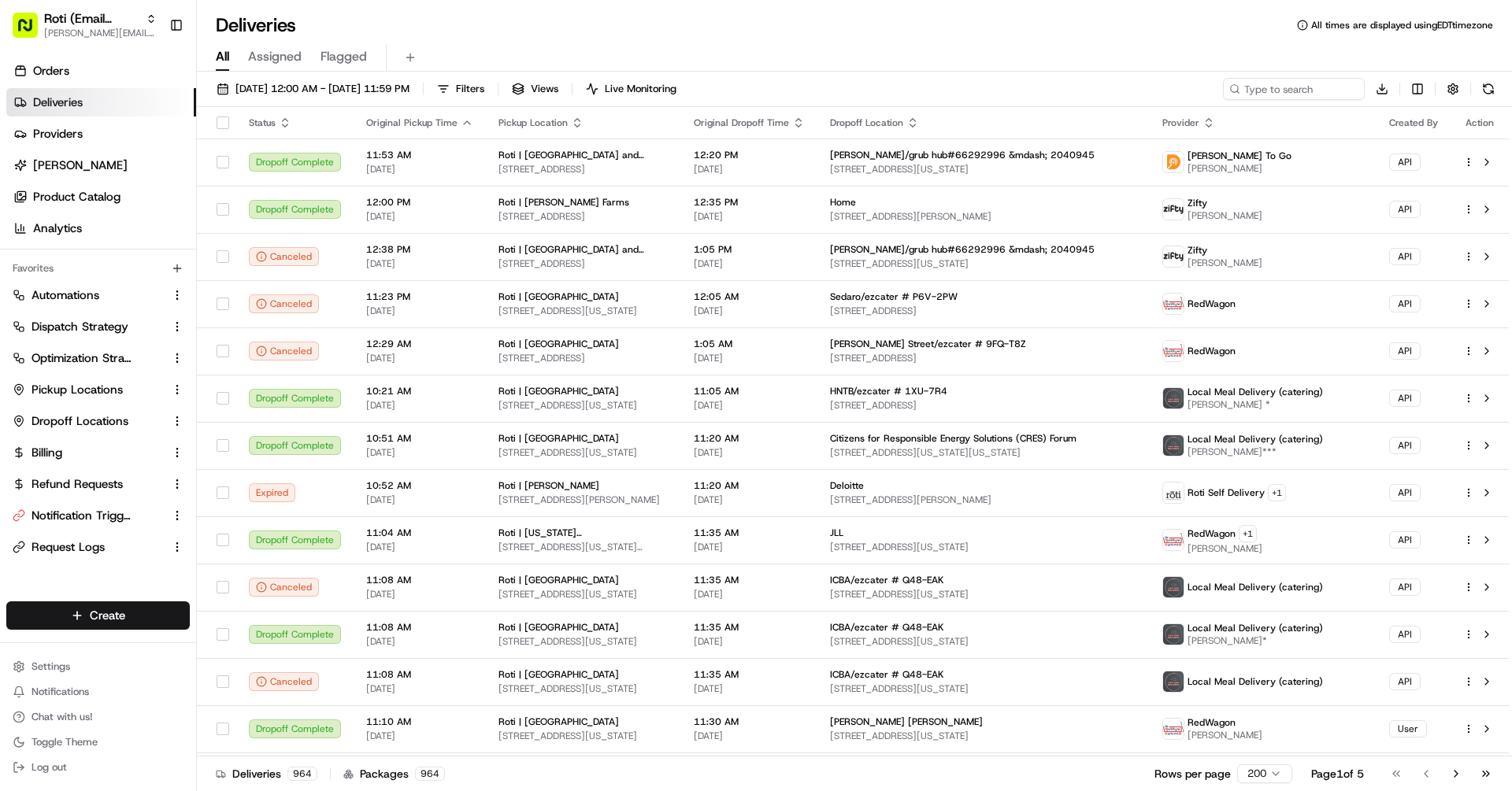 scroll, scrollTop: 0, scrollLeft: 0, axis: both 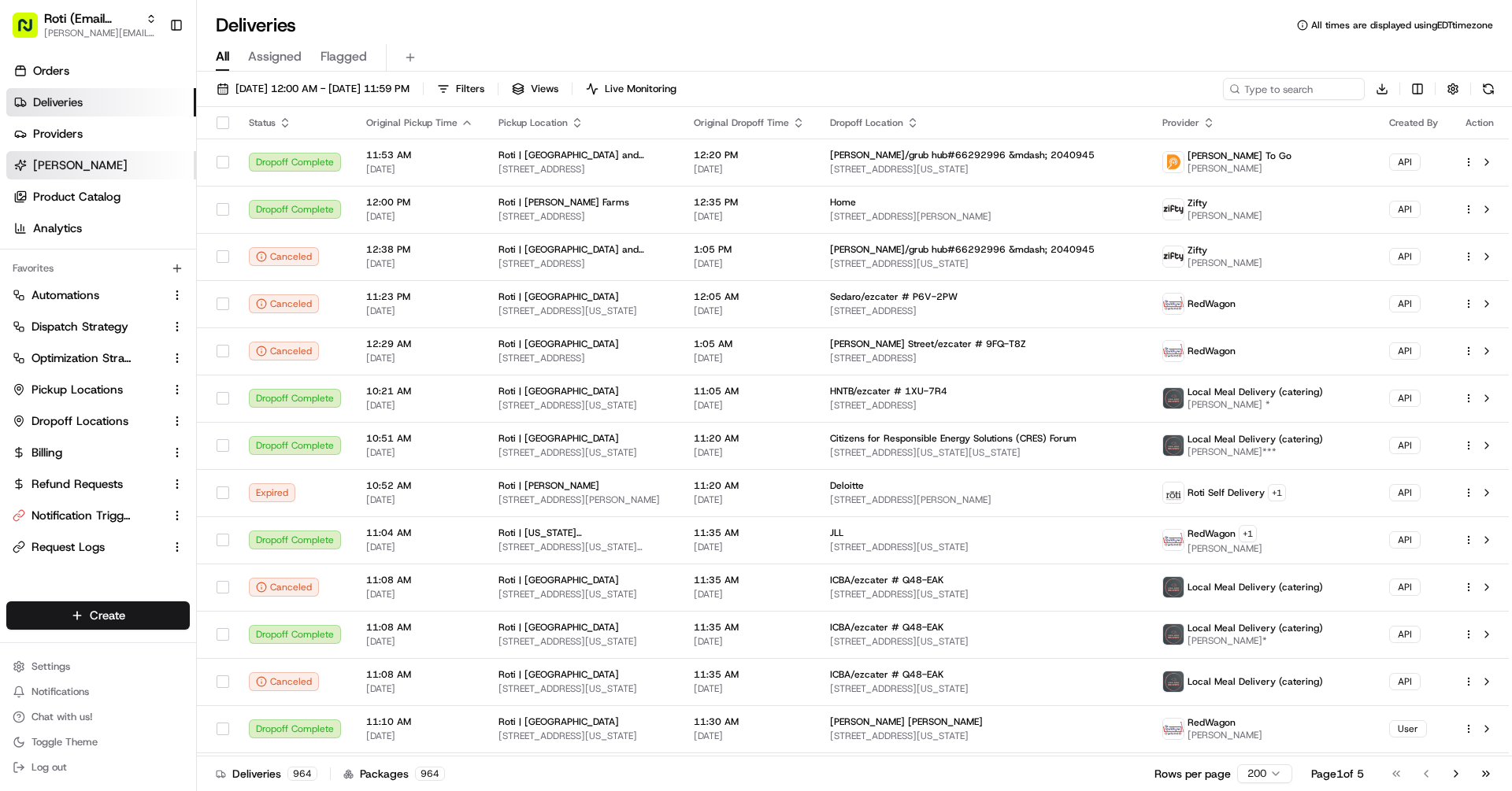 click on "[PERSON_NAME]" at bounding box center [80, 165] 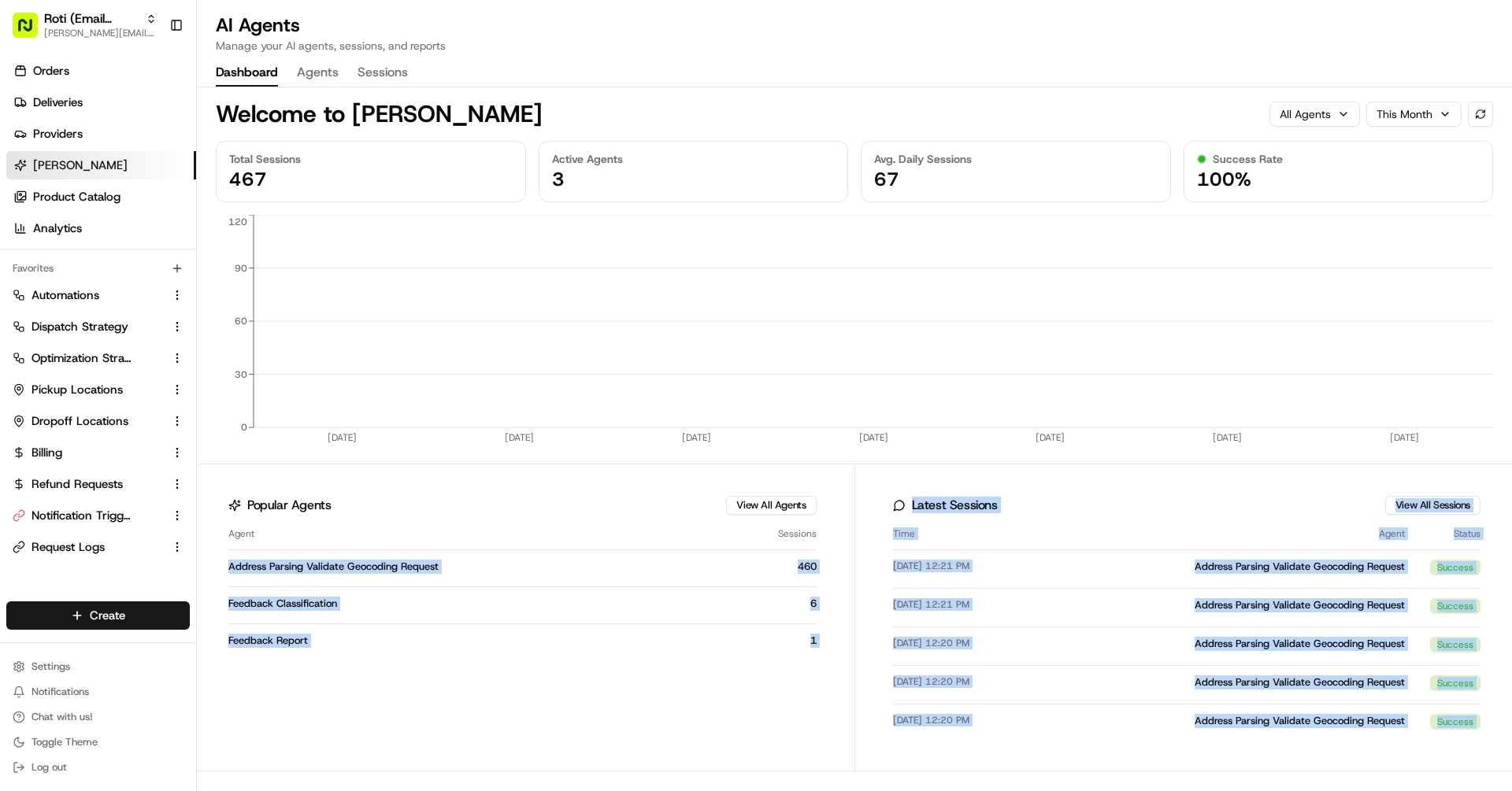 click on "Welcome to [PERSON_NAME] All Agents This Month Total Sessions 467 Active Agents 3 Avg. Daily Sessions 67 Success Rate 100% [DATE] [DATE] [DATE] [DATE] [DATE] [DATE] [DATE] 0 30 60 90 120 Popular Agents View All Agents Agent Sessions Address Parsing Validate Geocoding Request 460 Feedback Classification 6 Feedback Report 1 Latest Sessions View All Sessions Time Agent Status [DATE] 12:21 PM Address Parsing Validate Geocoding Request success [DATE] 12:21 PM Address Parsing Validate Geocoding Request success [DATE] 12:20 PM Address Parsing Validate Geocoding Request success [DATE] 12:20 PM Address Parsing Validate Geocoding Request success [DATE] 12:20 PM Address Parsing Validate Geocoding Request success Help Center Everyone needs help sometimes. If you're stuck or need assistance with [PERSON_NAME] Agents, be sure to check out our Help Center articles. Help Center Talk to an Expert Contact Support" at bounding box center [854, 503] 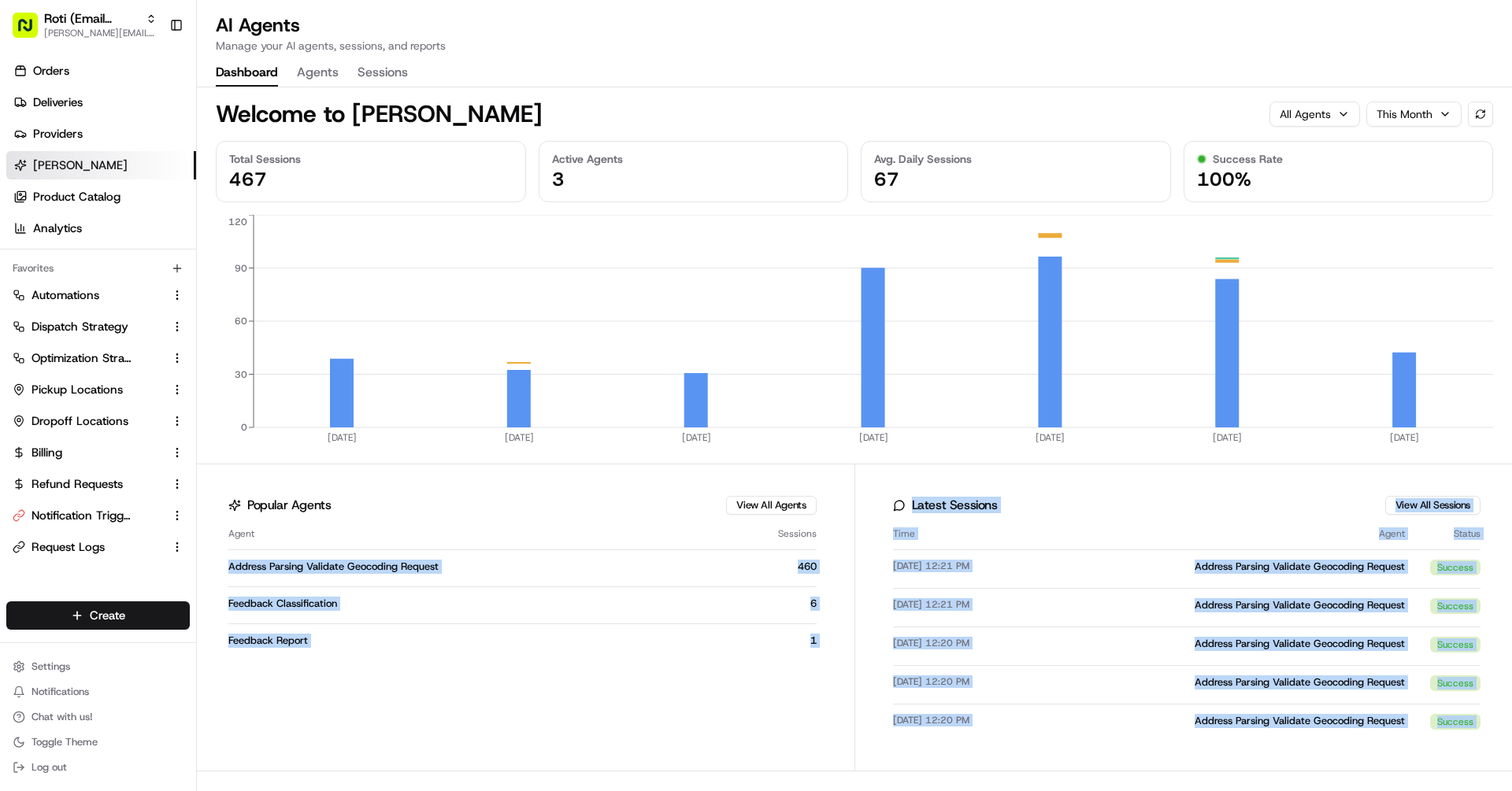scroll, scrollTop: 74, scrollLeft: 0, axis: vertical 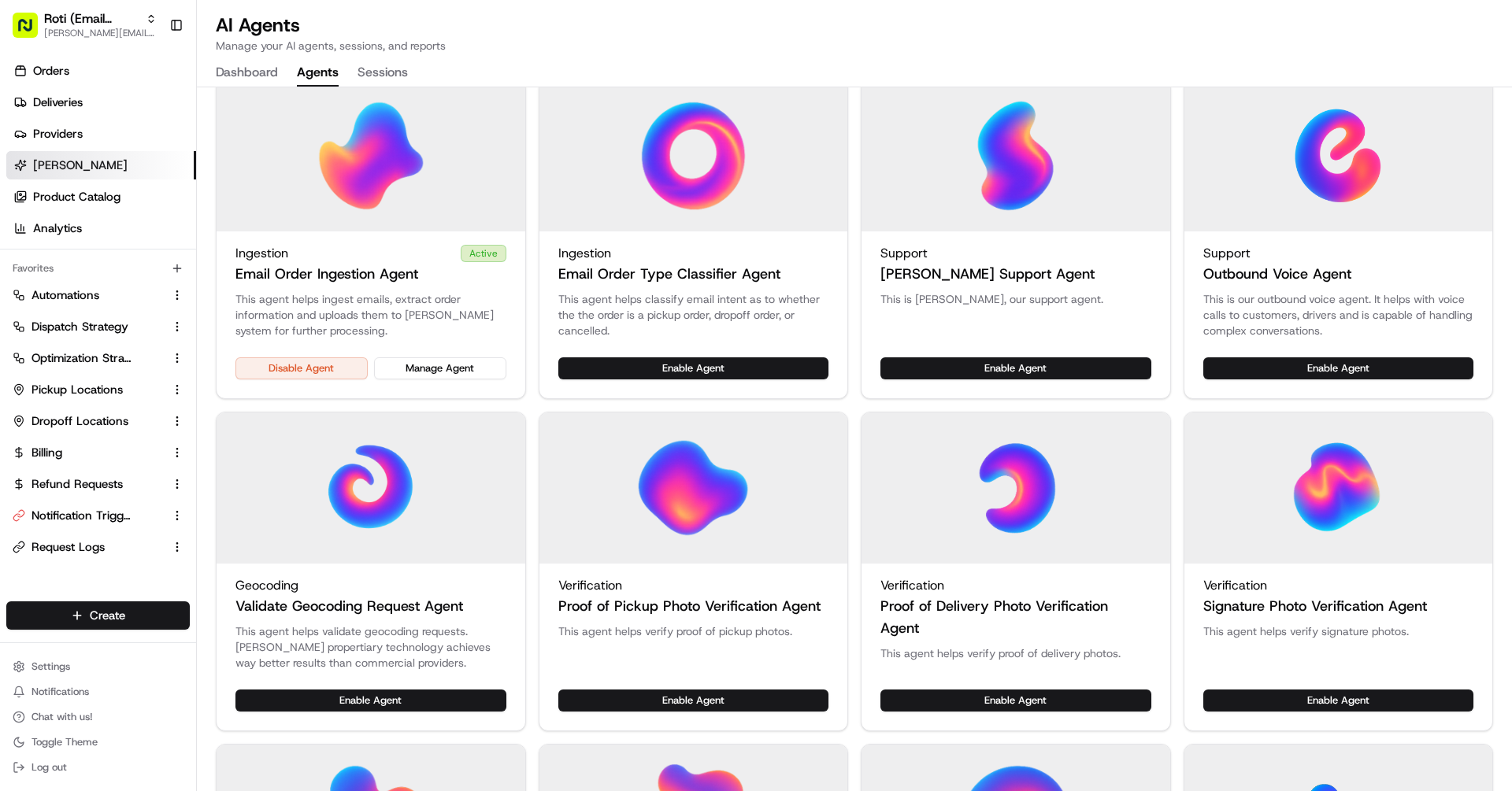 click on "Agents" at bounding box center [317, 73] 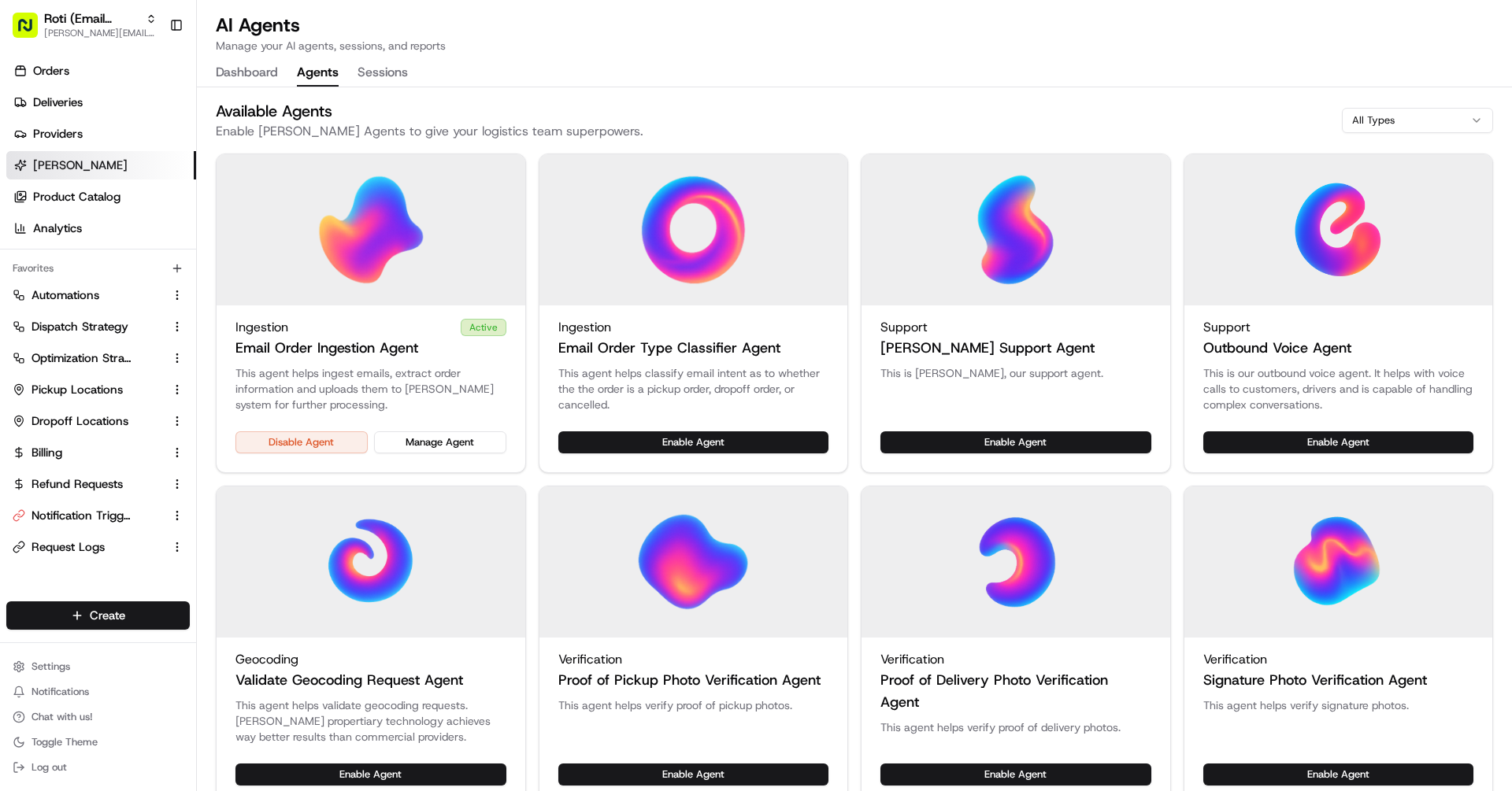 scroll, scrollTop: 372, scrollLeft: 0, axis: vertical 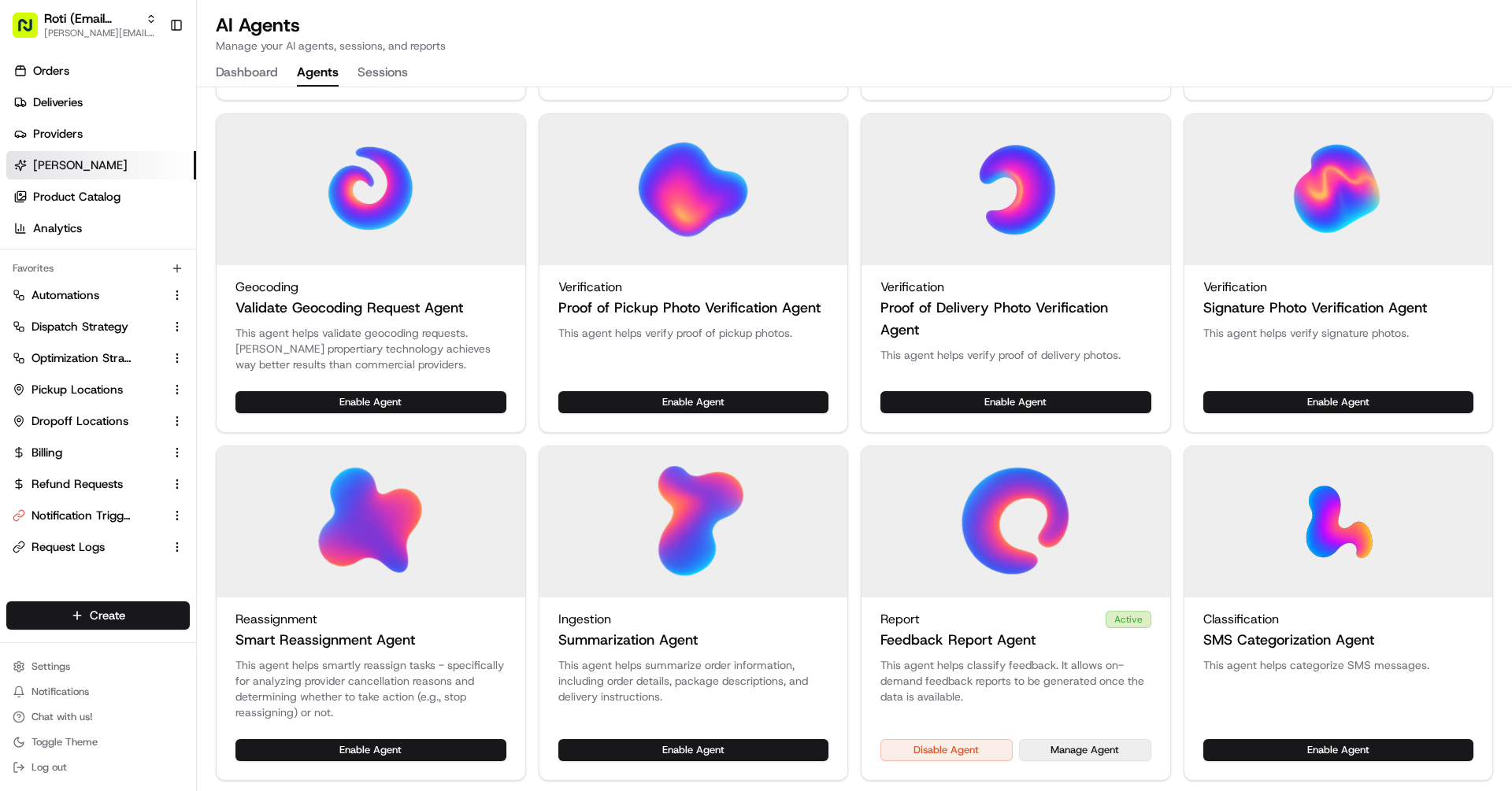 click on "Manage Agent" at bounding box center (1085, 750) 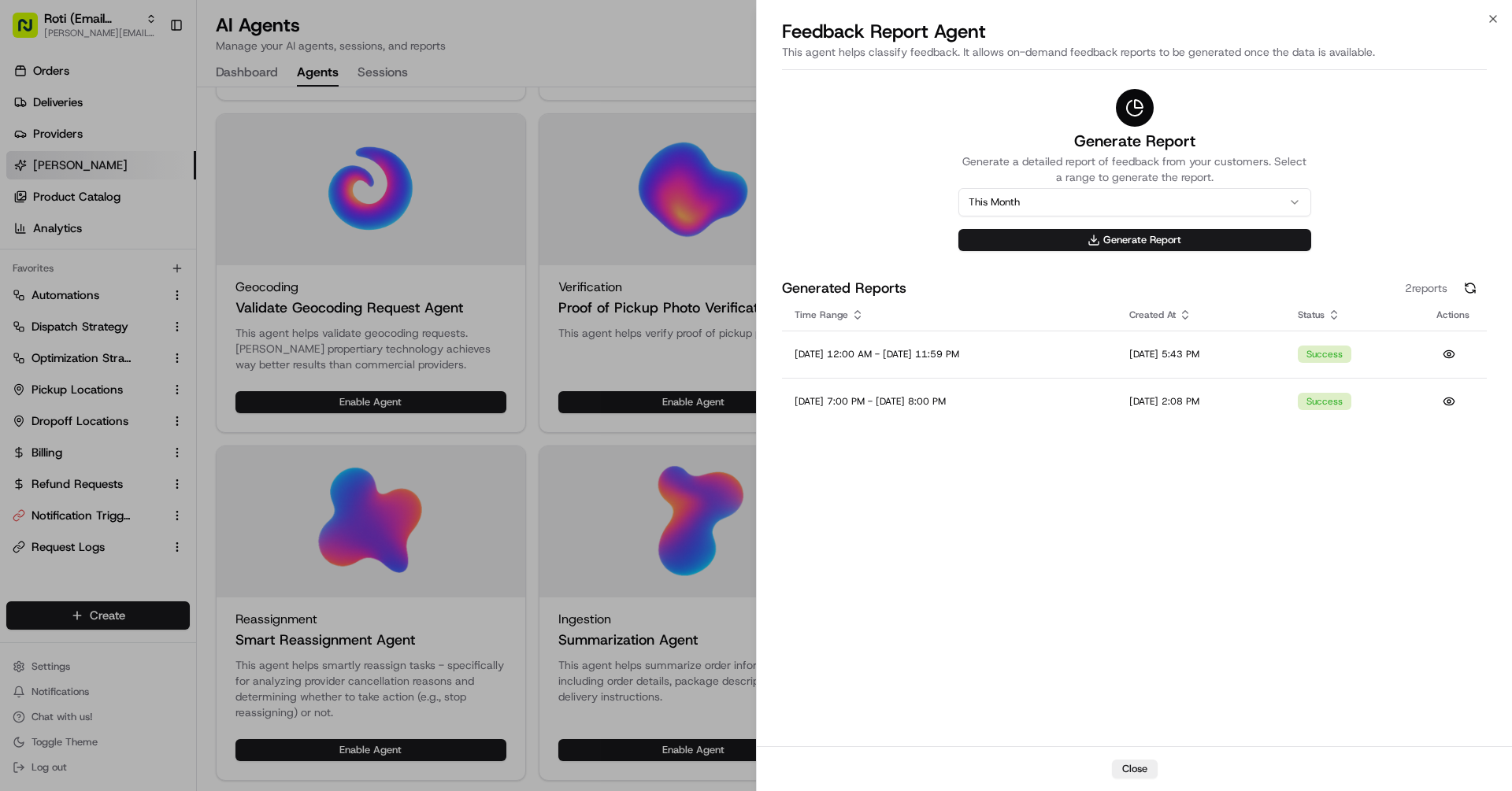 click on "This Month" at bounding box center [1135, 202] 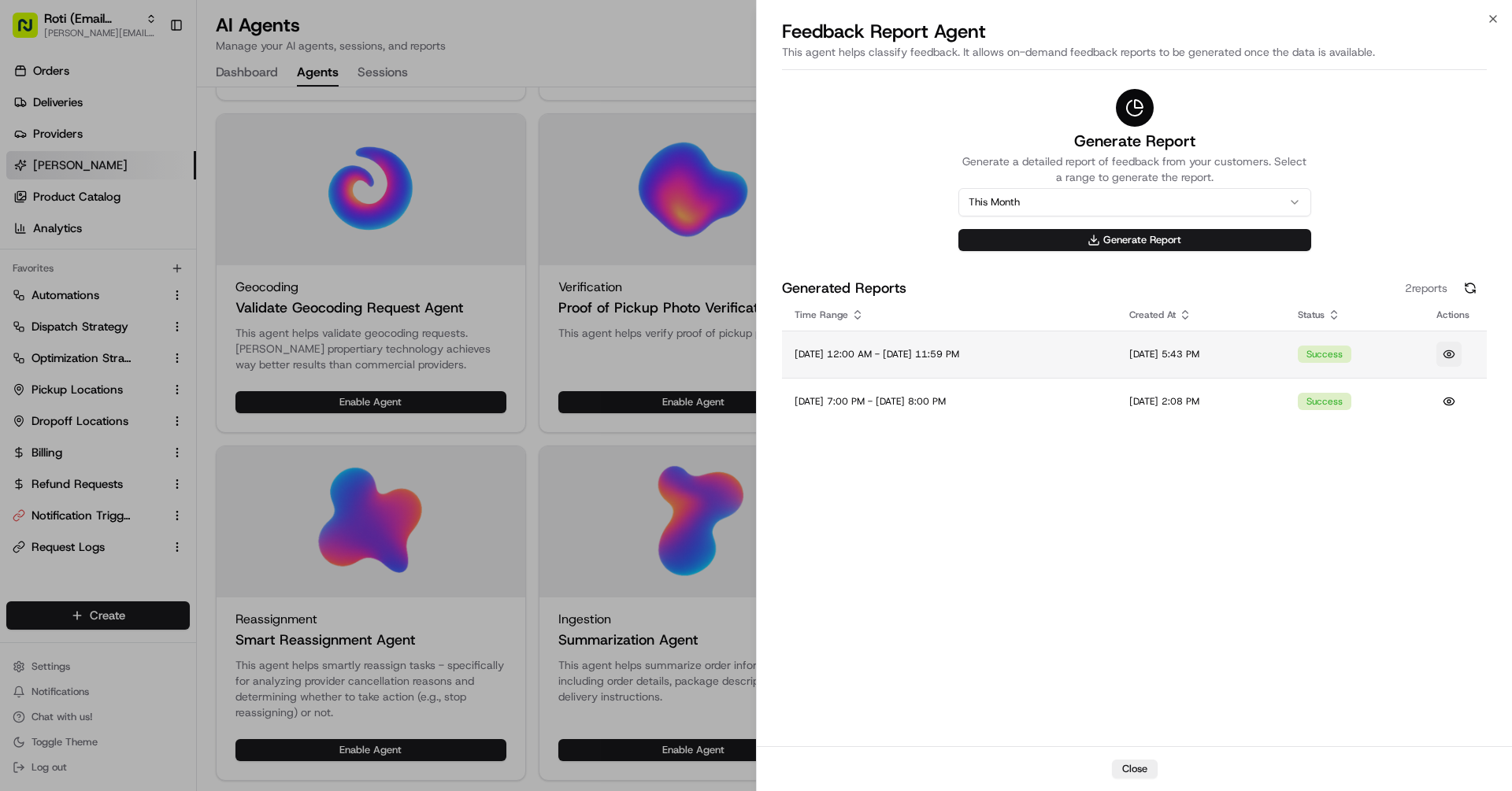 click at bounding box center [1449, 354] 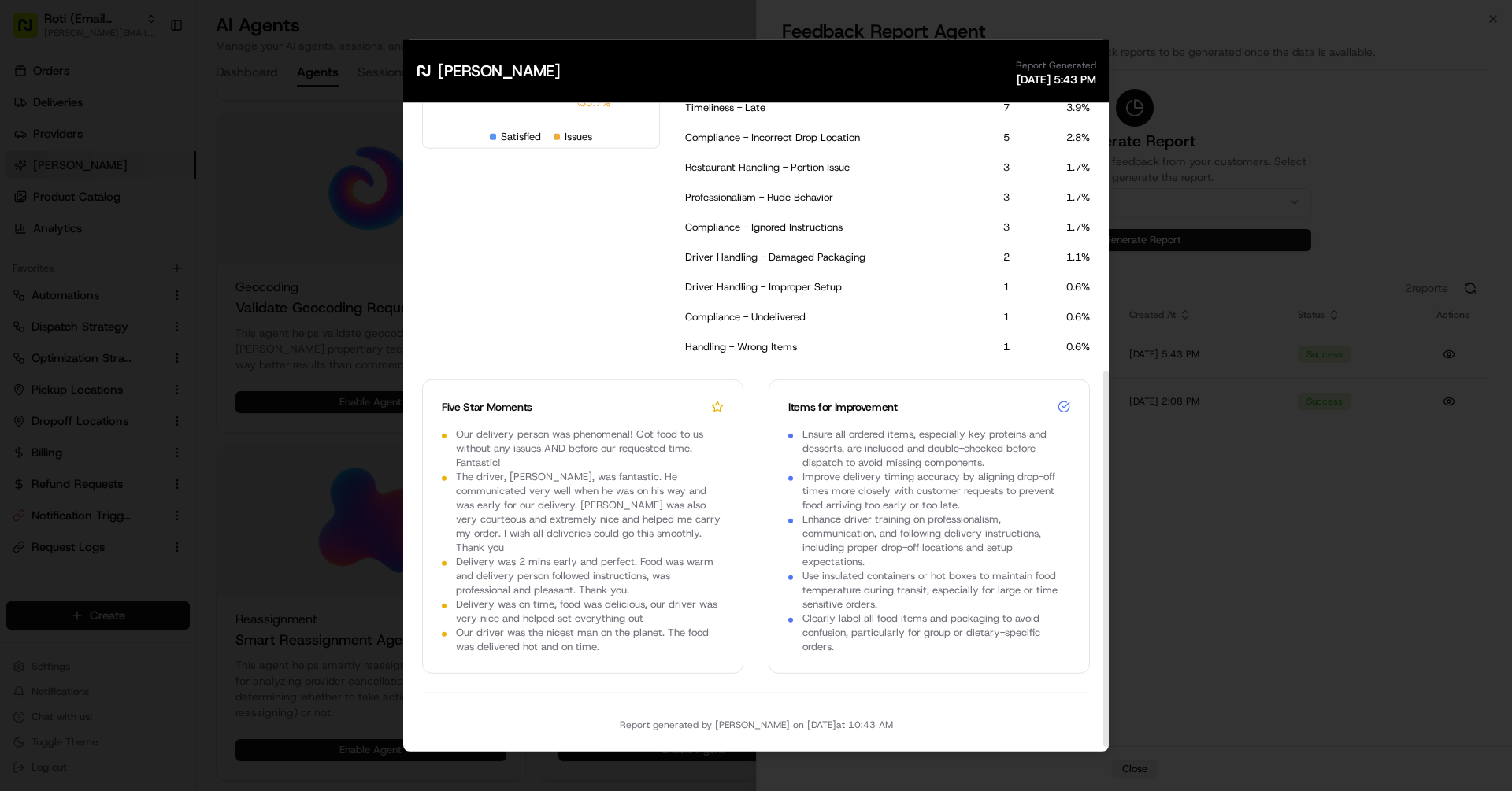 scroll, scrollTop: 0, scrollLeft: 0, axis: both 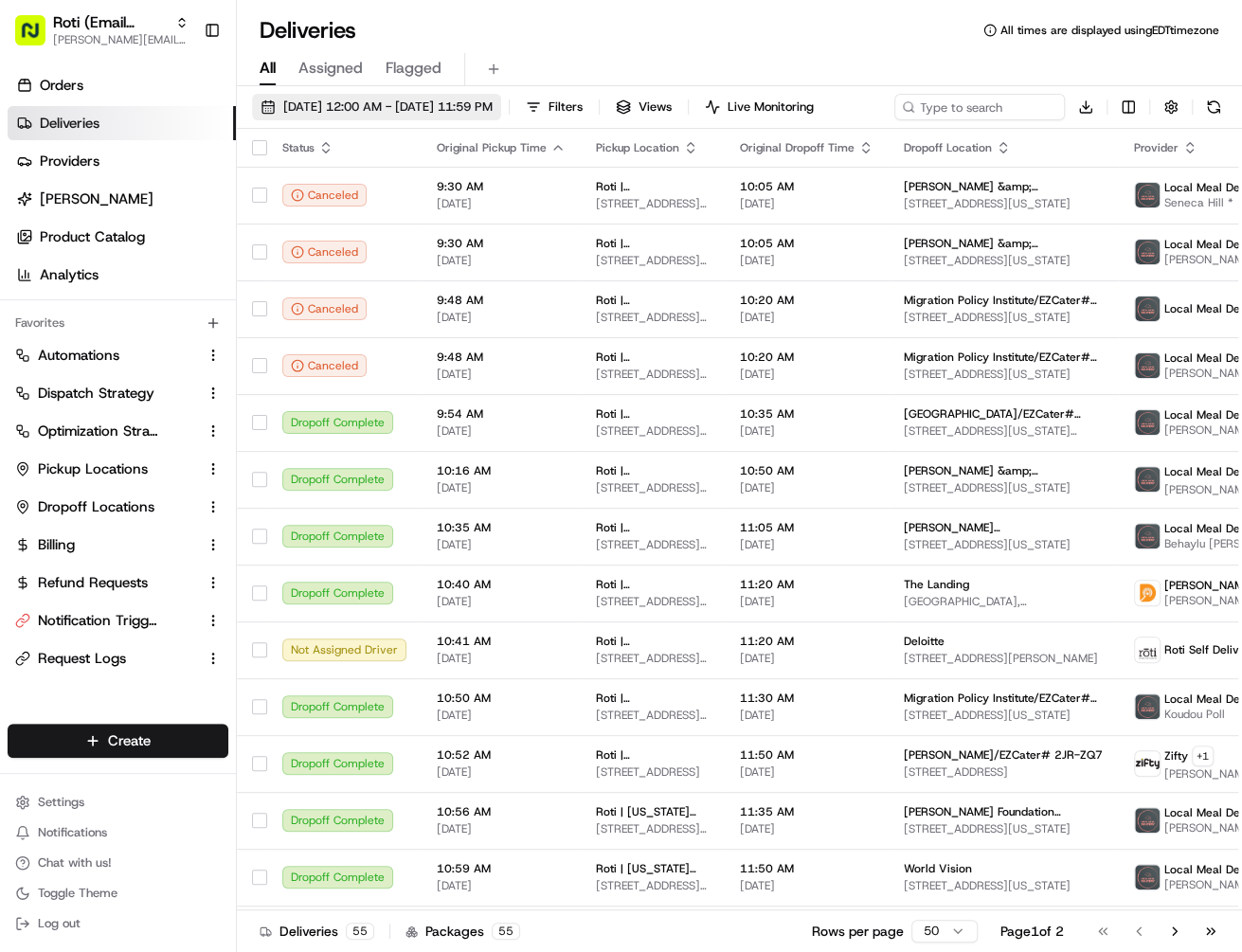 click on "07/10/2025 12:00 AM - 07/10/2025 11:59 PM" at bounding box center (376, 107) 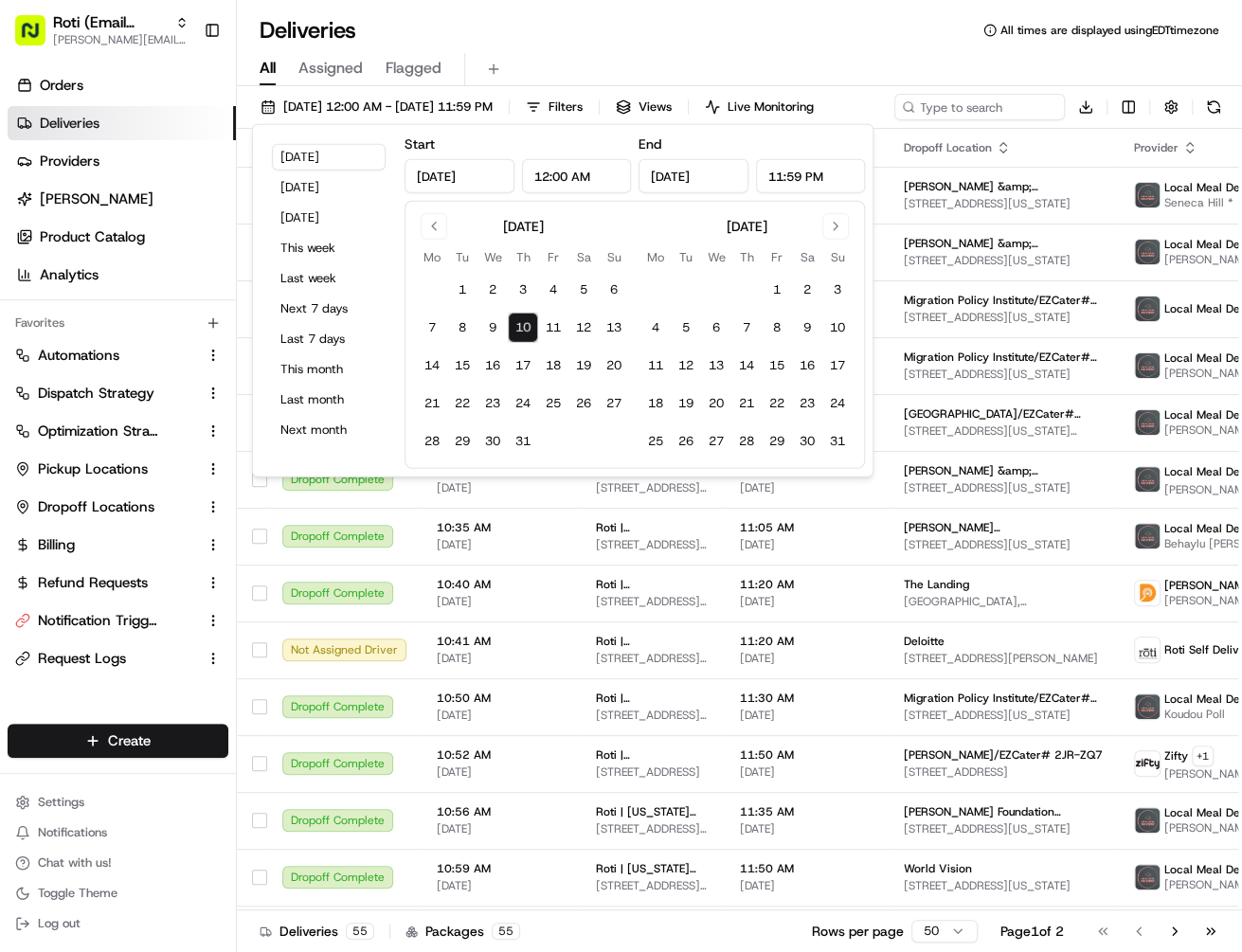 scroll, scrollTop: 0, scrollLeft: 0, axis: both 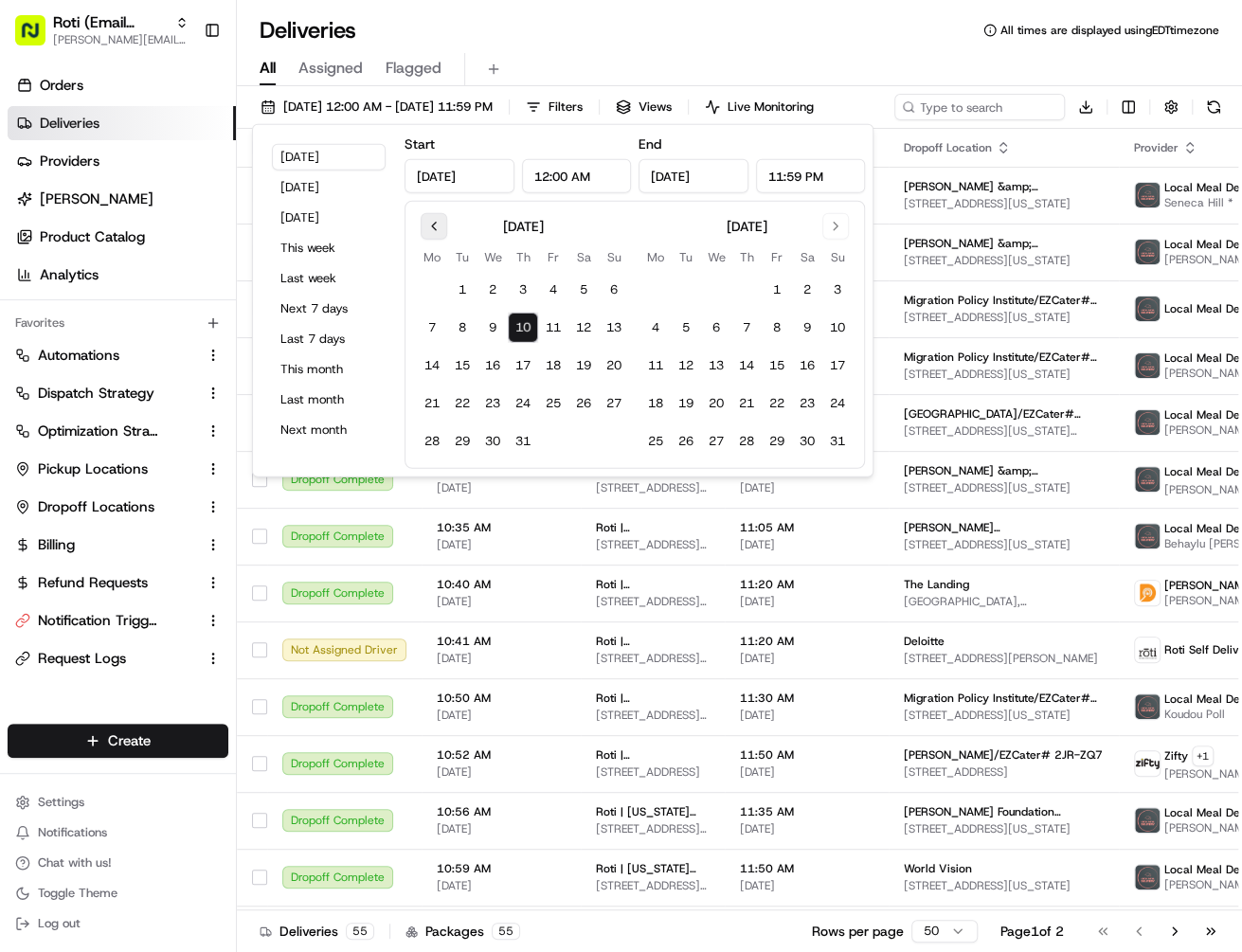 click at bounding box center [434, 226] 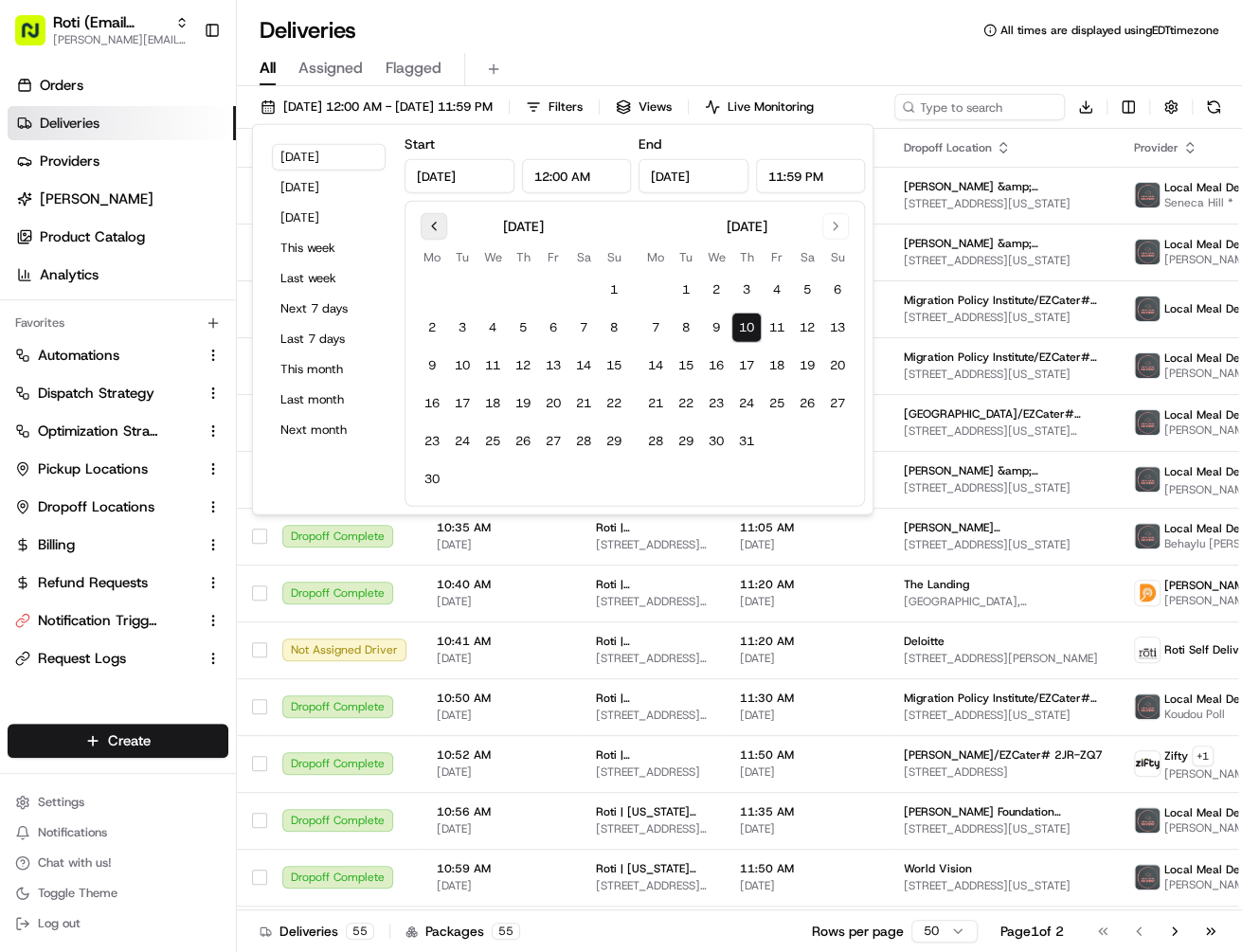click at bounding box center [434, 226] 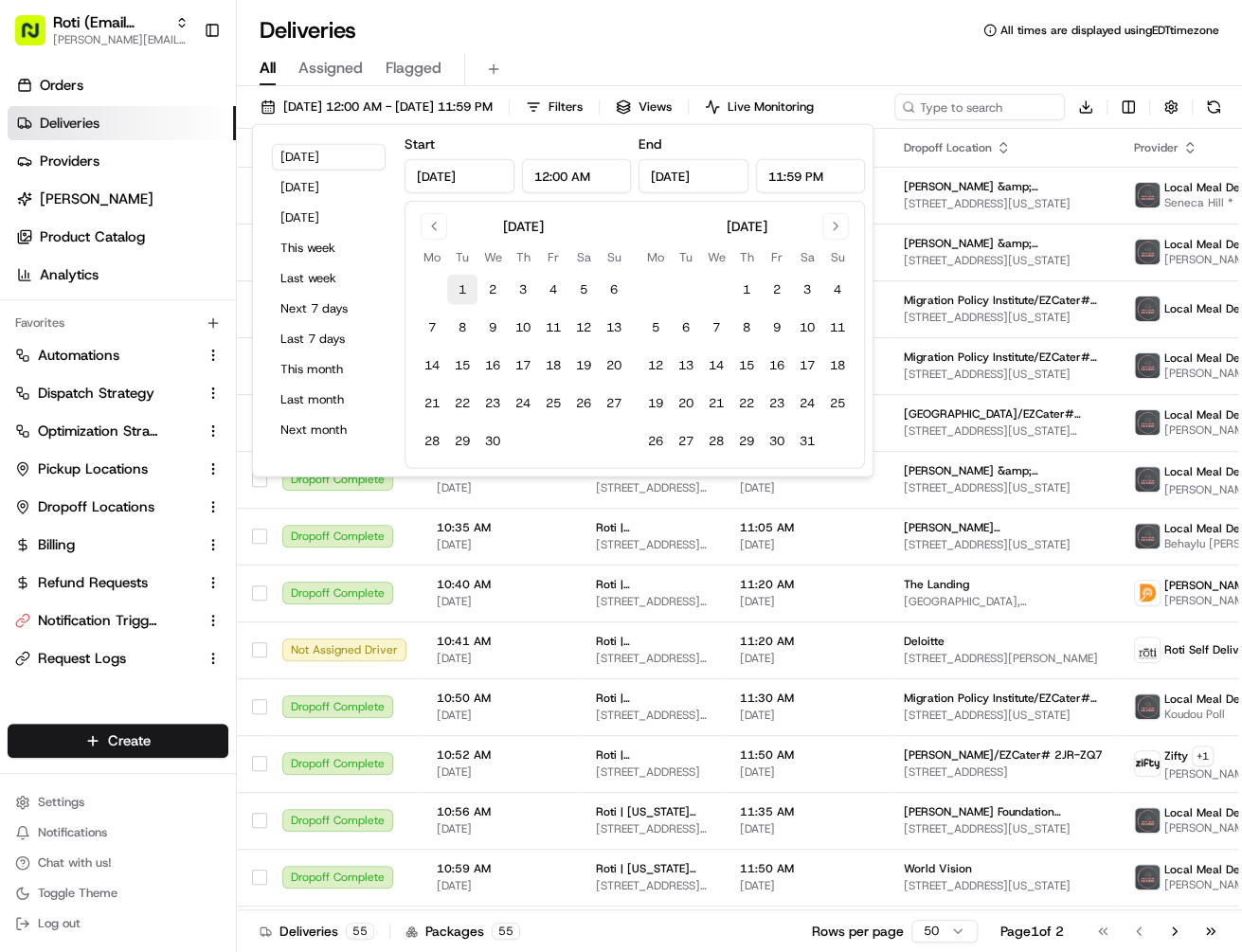 click on "1" at bounding box center [462, 290] 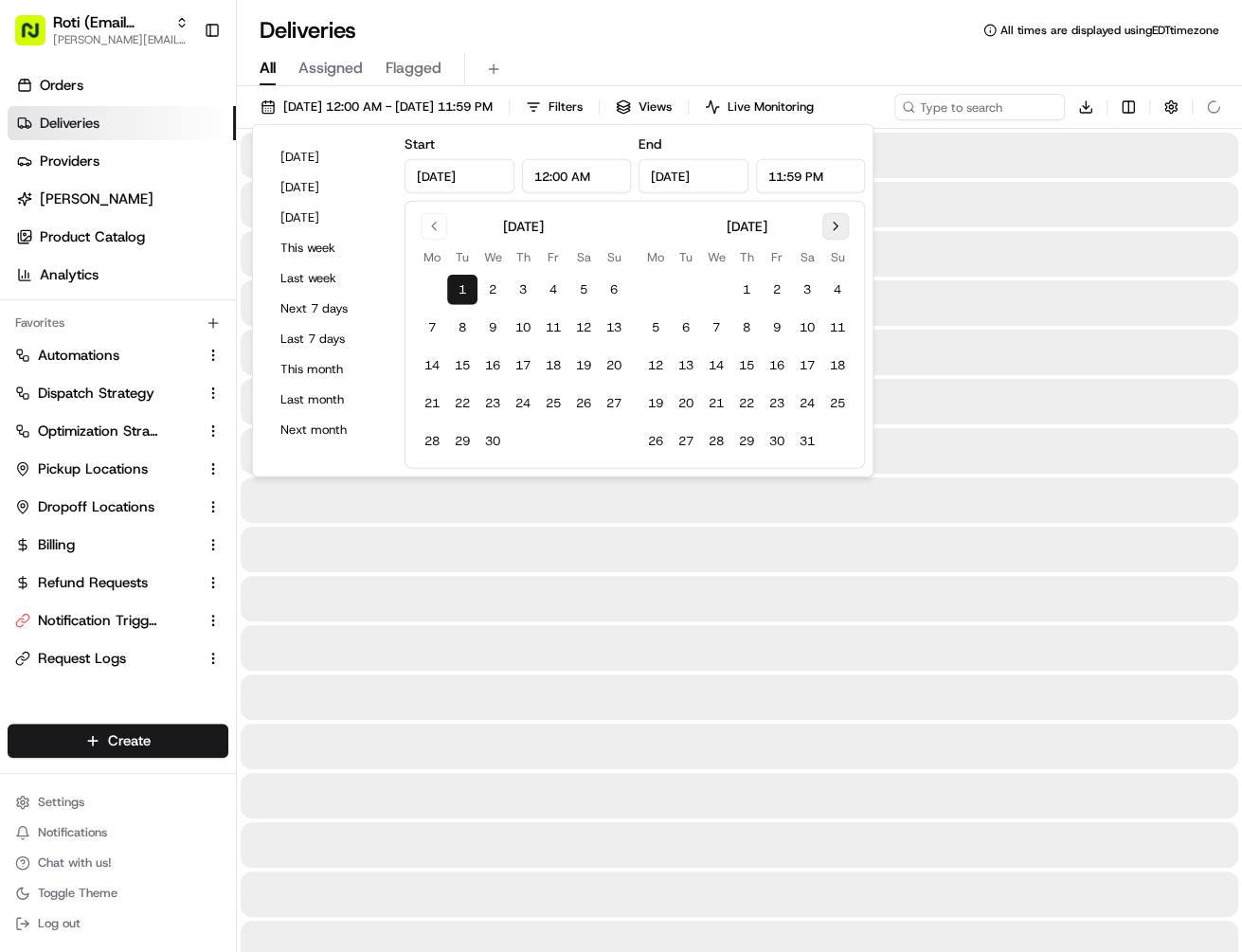 click at bounding box center [836, 226] 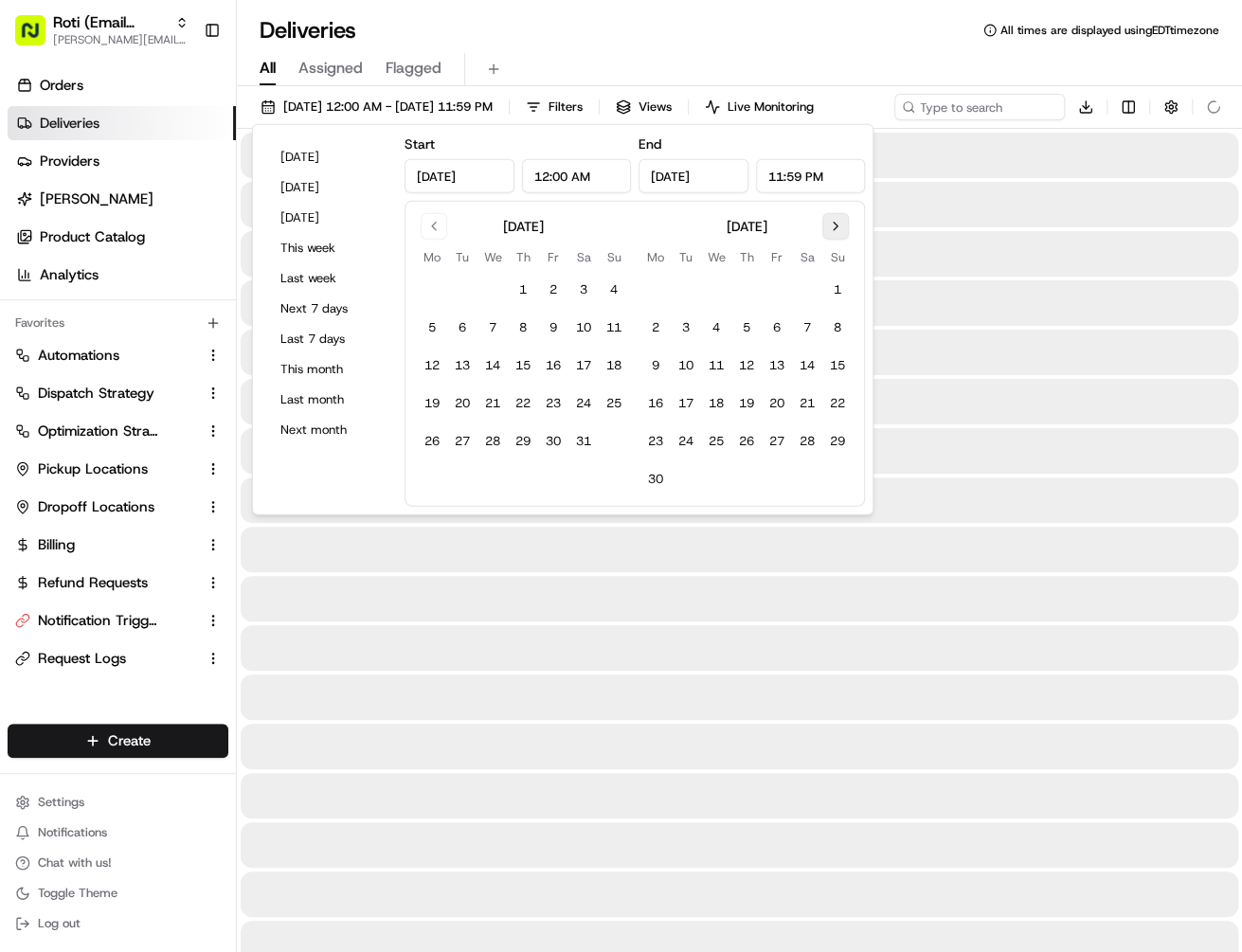 click at bounding box center (836, 226) 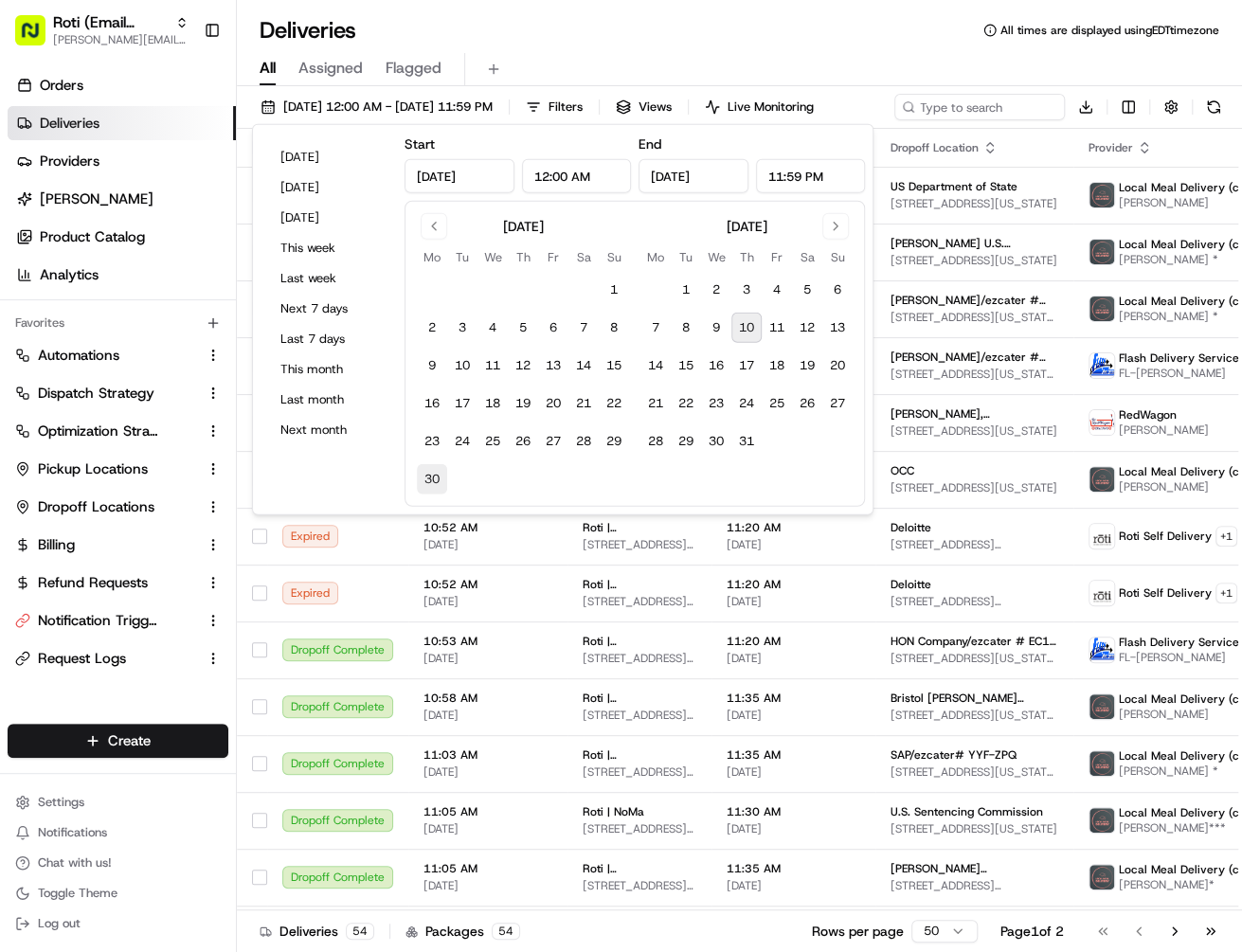 click on "30" at bounding box center (432, 479) 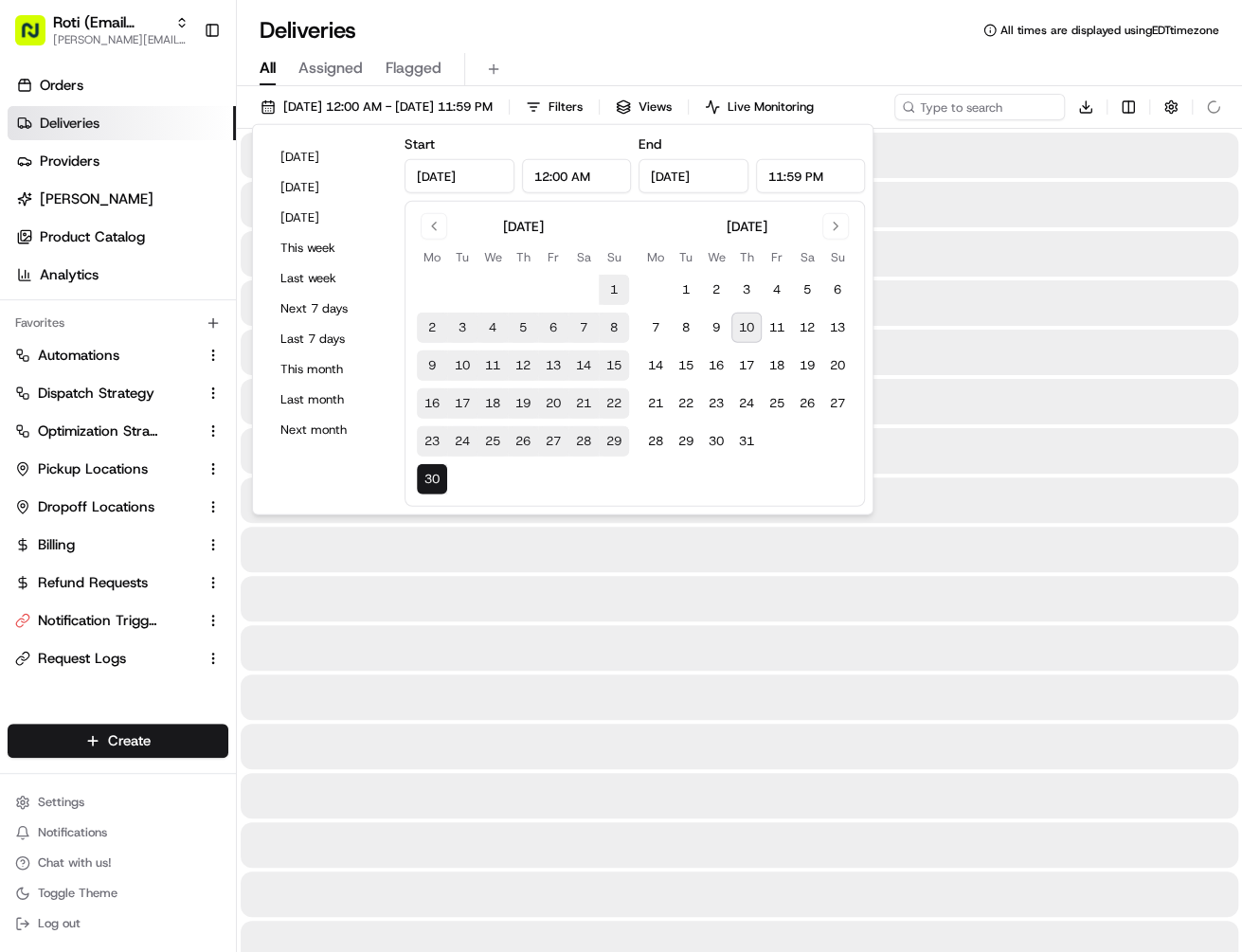 click on "All Assigned Flagged" at bounding box center [739, 69] 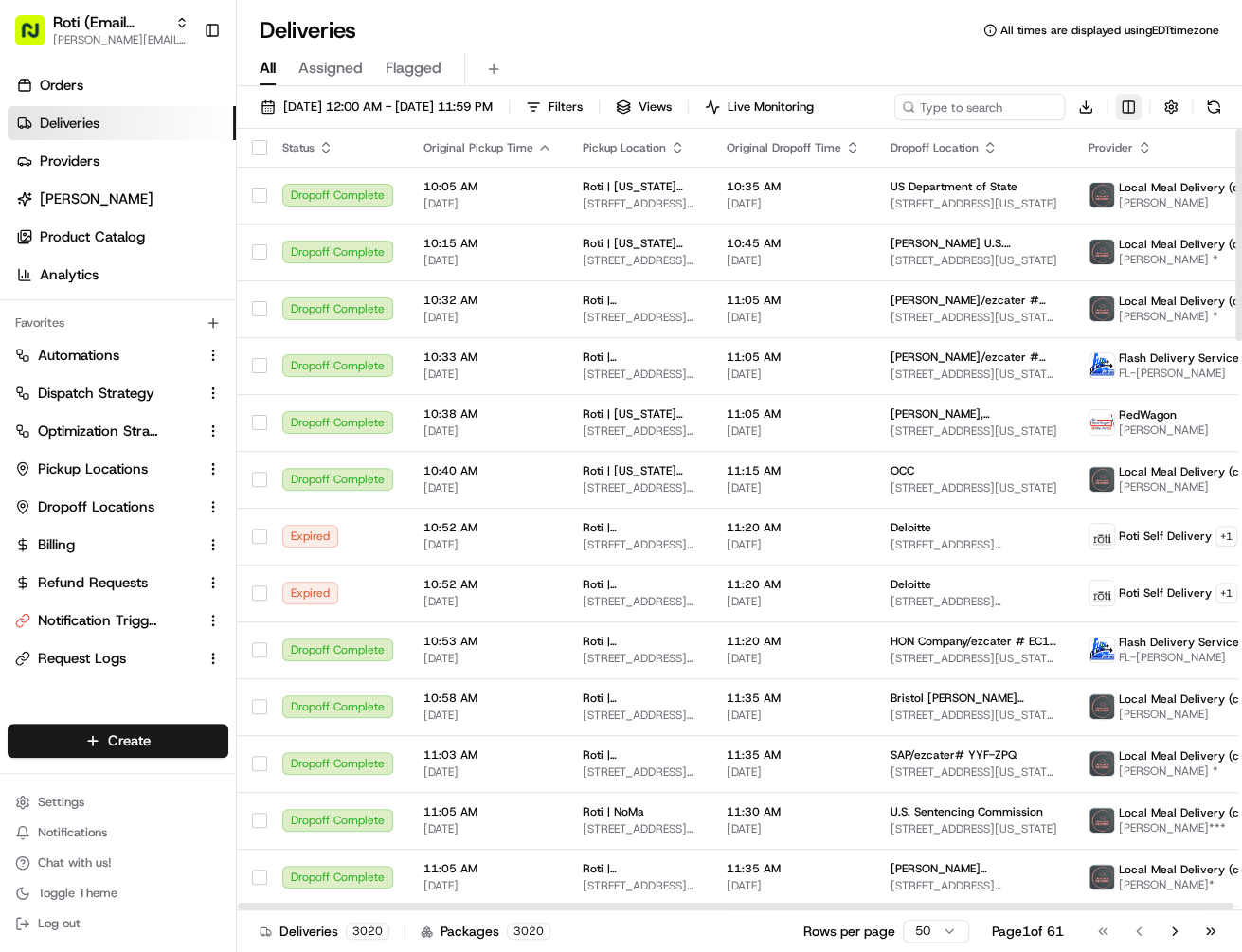 click on "Roti (Email Parsing) mariam@usenash.com Toggle Sidebar Orders Deliveries Providers Nash AI Product Catalog Analytics Favorites Automations Dispatch Strategy Optimization Strategy Pickup Locations Dropoff Locations Billing Refund Requests Notification Triggers Request Logs Main Menu Members & Organization Organization Users Roles Preferences Customization Portal Tracking Orchestration Automations Dispatch Strategy Optimization Strategy Shipping Labels Manifest Locations Pickup Locations Dropoff Locations Billing Billing Refund Requests Integrations Notification Triggers Webhooks API Keys Request Logs Other Feature Flags Create Settings Notifications Chat with us! Toggle Theme Log out Deliveries All times are displayed using  EDT  timezone All Assigned Flagged 04/01/2025 12:00 AM - 06/30/2025 11:59 PM Filters Views Live Monitoring Download Status Original Pickup Time Pickup Location Original Dropoff Time Dropoff Location Provider Action Dropoff Complete 10:05 AM 04/01/2025 10:35 AM 04/01/2025 +" at bounding box center (621, 476) 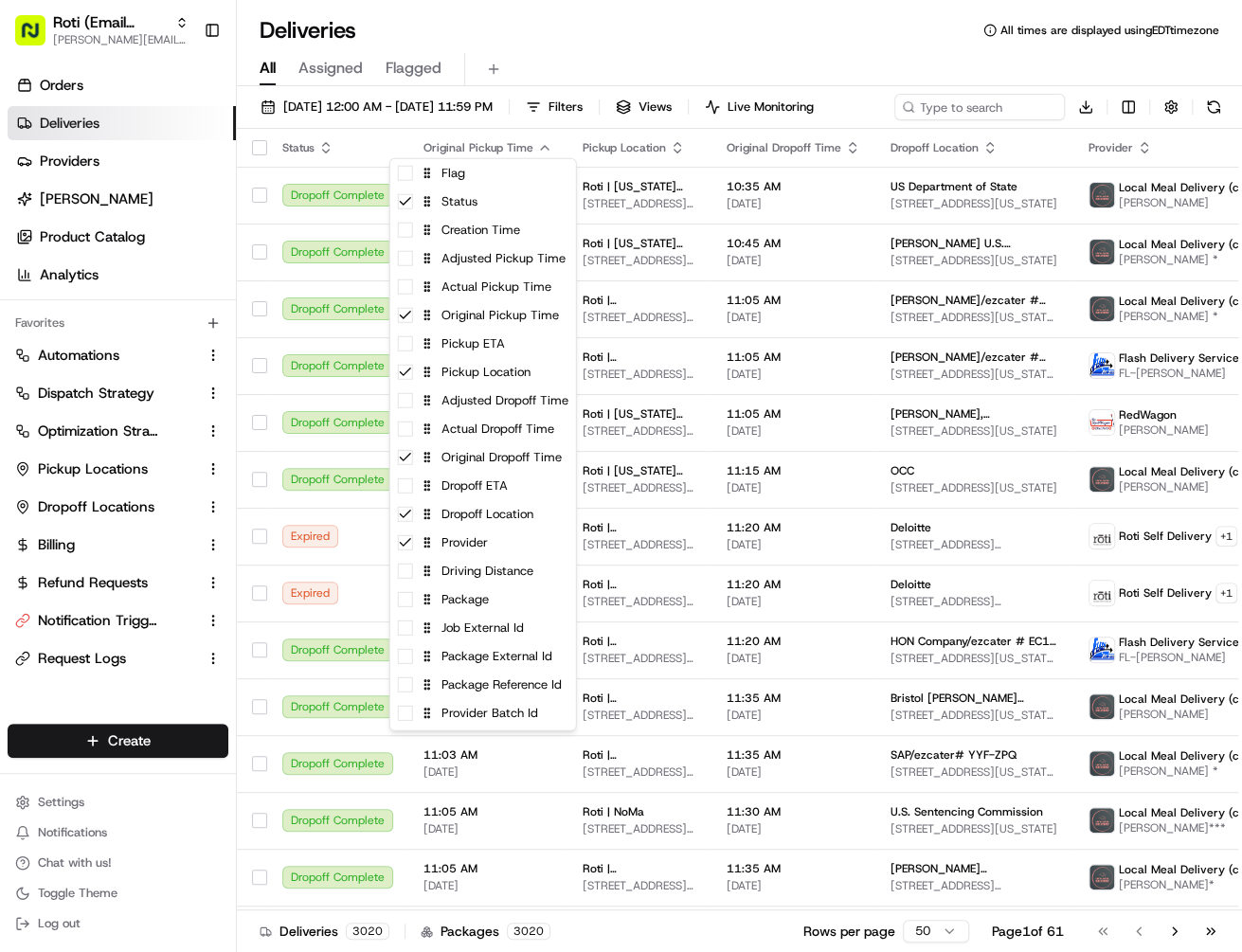 click on "Roti (Email Parsing) mariam@usenash.com Toggle Sidebar Orders Deliveries Providers Nash AI Product Catalog Analytics Favorites Automations Dispatch Strategy Optimization Strategy Pickup Locations Dropoff Locations Billing Refund Requests Notification Triggers Request Logs Main Menu Members & Organization Organization Users Roles Preferences Customization Portal Tracking Orchestration Automations Dispatch Strategy Optimization Strategy Shipping Labels Manifest Locations Pickup Locations Dropoff Locations Billing Billing Refund Requests Integrations Notification Triggers Webhooks API Keys Request Logs Other Feature Flags Create Settings Notifications Chat with us! Toggle Theme Log out Deliveries All times are displayed using  EDT  timezone All Assigned Flagged 04/01/2025 12:00 AM - 06/30/2025 11:59 PM Filters Views Live Monitoring Download Status Original Pickup Time Pickup Location Original Dropoff Time Dropoff Location Provider Action Dropoff Complete 10:05 AM 04/01/2025 10:35 AM 04/01/2025 +" at bounding box center (621, 476) 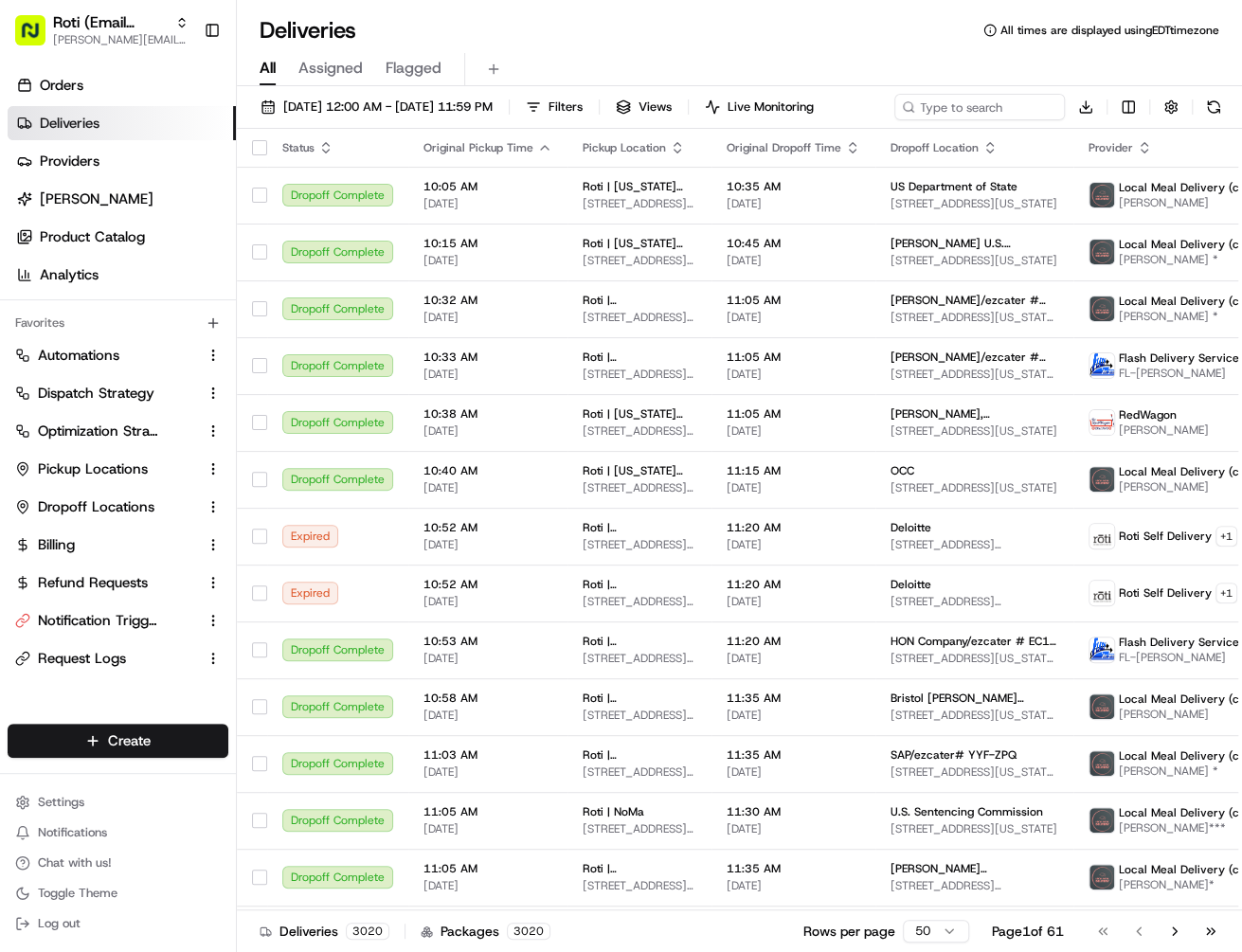 click on "Roti (Email Parsing) mariam@usenash.com Toggle Sidebar Orders Deliveries Providers Nash AI Product Catalog Analytics Favorites Automations Dispatch Strategy Optimization Strategy Pickup Locations Dropoff Locations Billing Refund Requests Notification Triggers Request Logs Main Menu Members & Organization Organization Users Roles Preferences Customization Portal Tracking Orchestration Automations Dispatch Strategy Optimization Strategy Shipping Labels Manifest Locations Pickup Locations Dropoff Locations Billing Billing Refund Requests Integrations Notification Triggers Webhooks API Keys Request Logs Other Feature Flags Create Settings Notifications Chat with us! Toggle Theme Log out Deliveries All times are displayed using  EDT  timezone All Assigned Flagged 04/01/2025 12:00 AM - 06/30/2025 11:59 PM Filters Views Live Monitoring Download Status Original Pickup Time Pickup Location Original Dropoff Time Dropoff Location Provider Action Dropoff Complete 10:05 AM 04/01/2025 10:35 AM 04/01/2025 +" at bounding box center [621, 476] 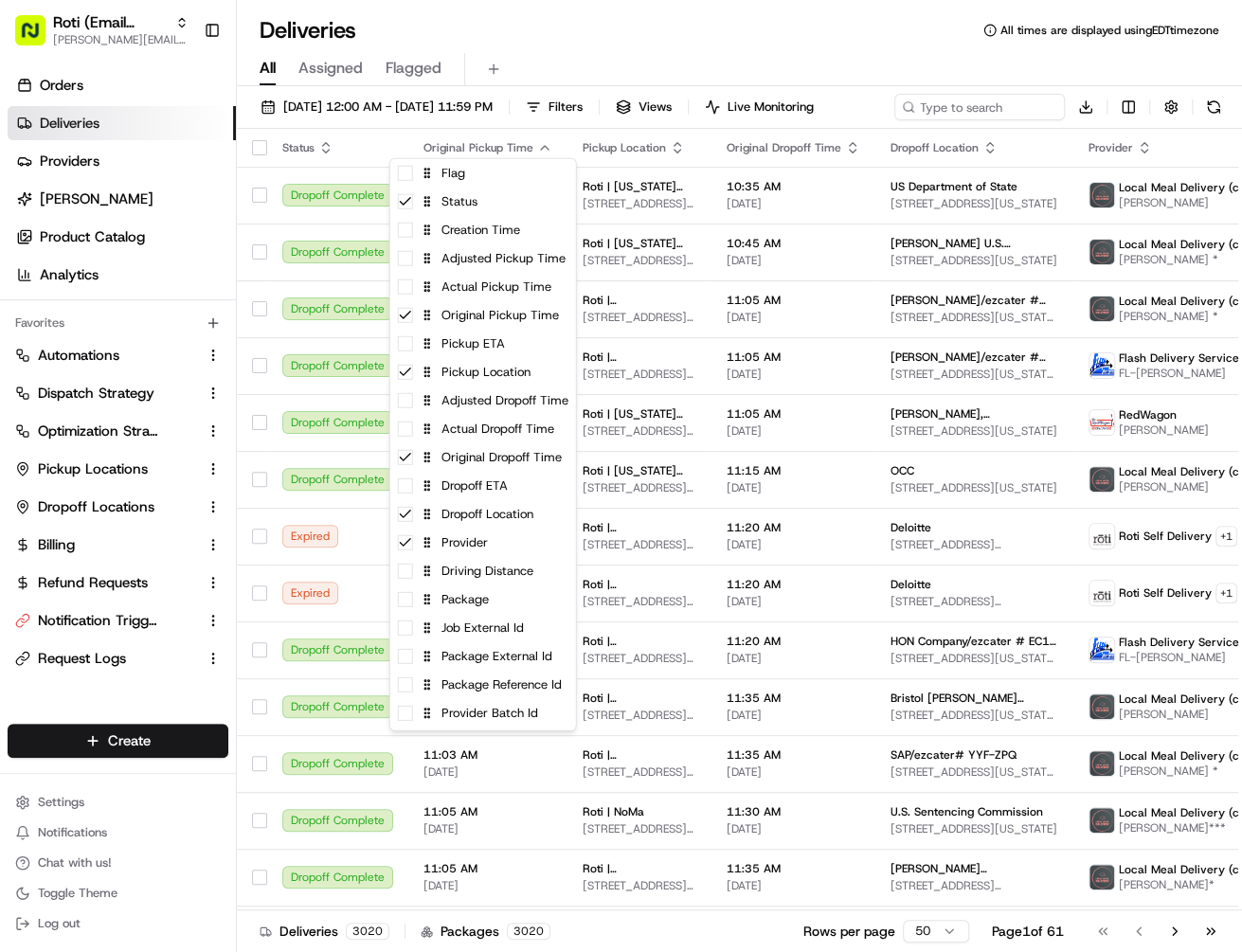 click on "Roti (Email Parsing) mariam@usenash.com Toggle Sidebar Orders Deliveries Providers Nash AI Product Catalog Analytics Favorites Automations Dispatch Strategy Optimization Strategy Pickup Locations Dropoff Locations Billing Refund Requests Notification Triggers Request Logs Main Menu Members & Organization Organization Users Roles Preferences Customization Portal Tracking Orchestration Automations Dispatch Strategy Optimization Strategy Shipping Labels Manifest Locations Pickup Locations Dropoff Locations Billing Billing Refund Requests Integrations Notification Triggers Webhooks API Keys Request Logs Other Feature Flags Create Settings Notifications Chat with us! Toggle Theme Log out Deliveries All times are displayed using  EDT  timezone All Assigned Flagged 04/01/2025 12:00 AM - 06/30/2025 11:59 PM Filters Views Live Monitoring Download Status Original Pickup Time Pickup Location Original Dropoff Time Dropoff Location Provider Action Dropoff Complete 10:05 AM 04/01/2025 10:35 AM 04/01/2025 +" at bounding box center [621, 476] 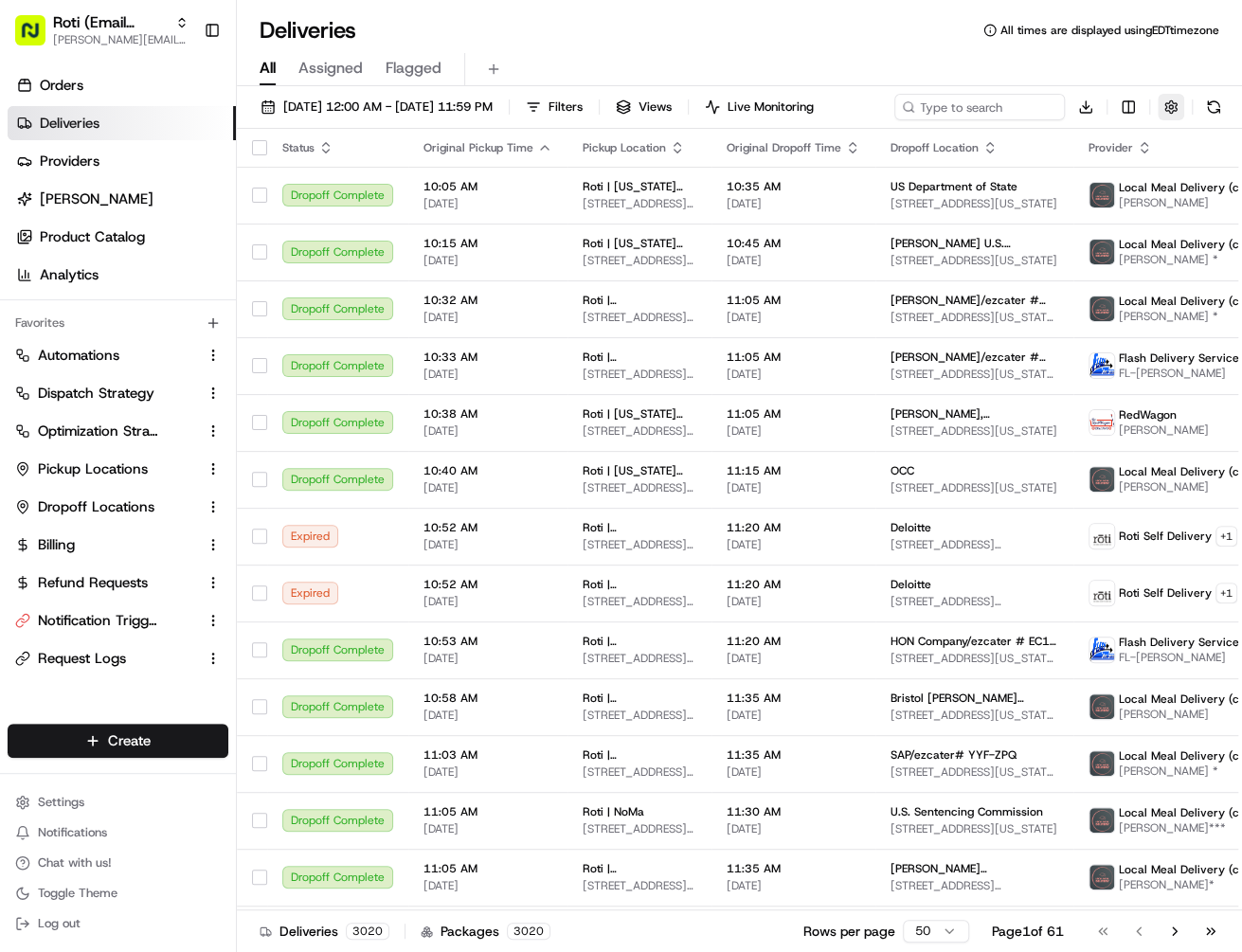 click at bounding box center [1171, 107] 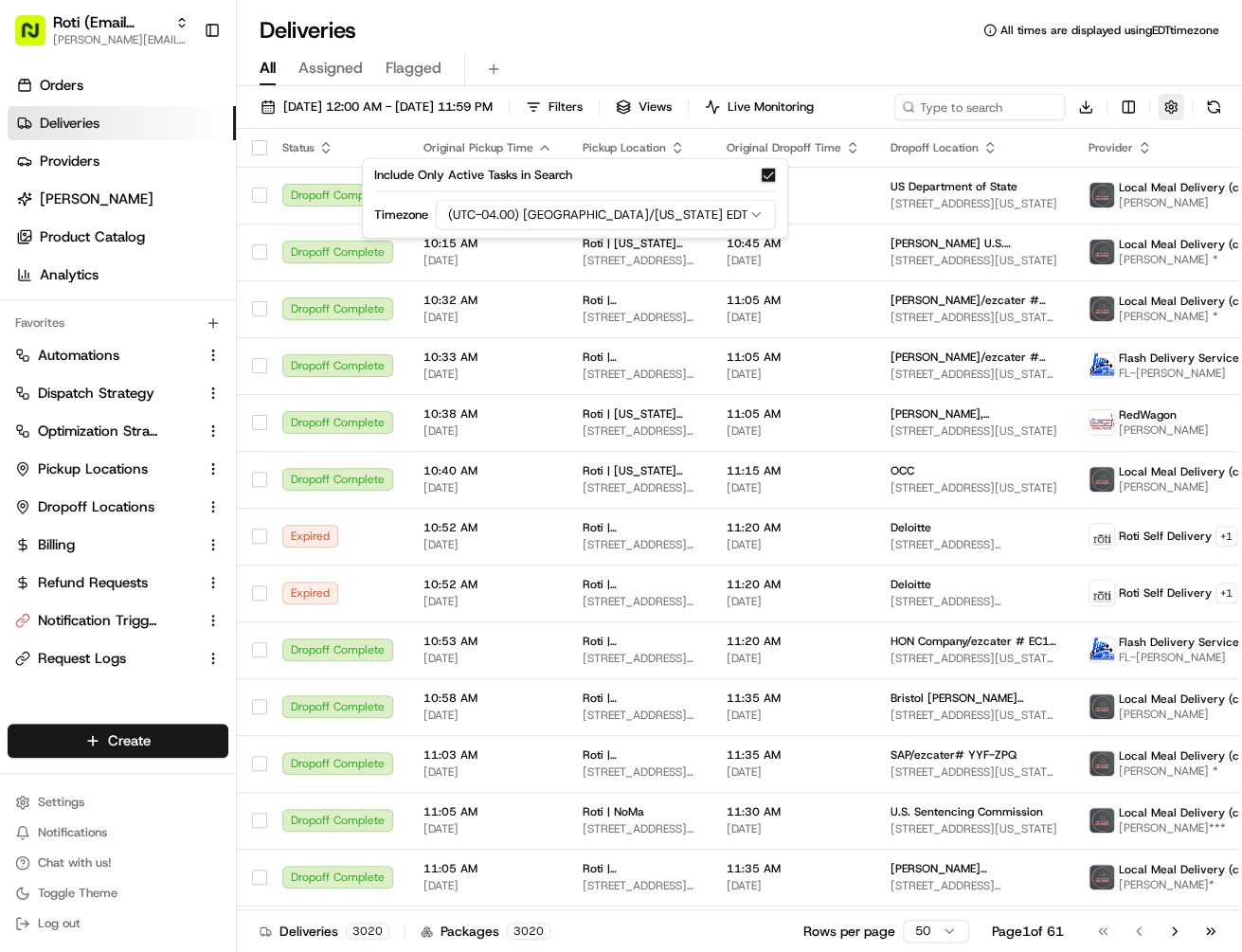 click at bounding box center [1171, 107] 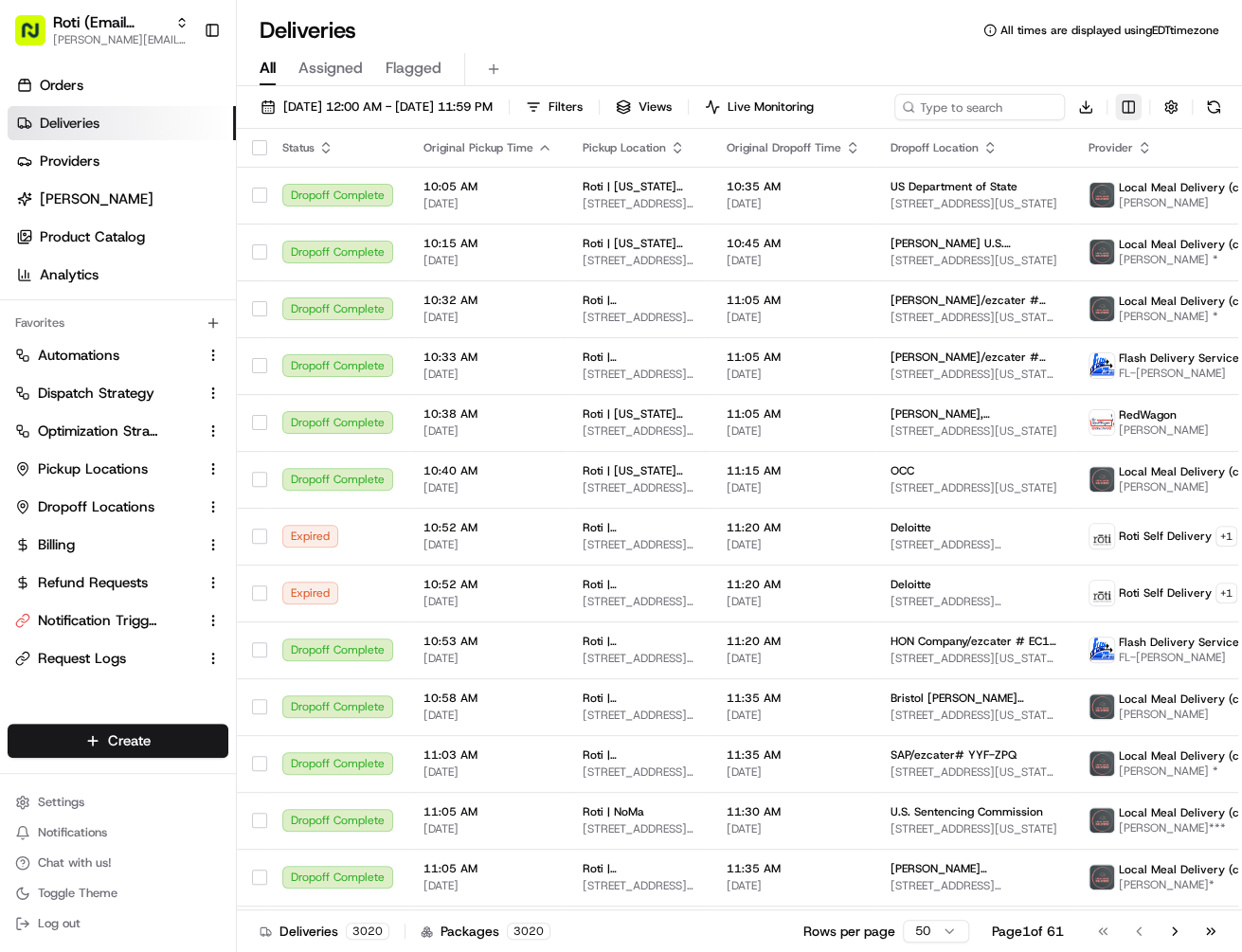 click on "Roti (Email Parsing) mariam@usenash.com Toggle Sidebar Orders Deliveries Providers Nash AI Product Catalog Analytics Favorites Automations Dispatch Strategy Optimization Strategy Pickup Locations Dropoff Locations Billing Refund Requests Notification Triggers Request Logs Main Menu Members & Organization Organization Users Roles Preferences Customization Portal Tracking Orchestration Automations Dispatch Strategy Optimization Strategy Shipping Labels Manifest Locations Pickup Locations Dropoff Locations Billing Billing Refund Requests Integrations Notification Triggers Webhooks API Keys Request Logs Other Feature Flags Create Settings Notifications Chat with us! Toggle Theme Log out Deliveries All times are displayed using  EDT  timezone All Assigned Flagged 04/01/2025 12:00 AM - 06/30/2025 11:59 PM Filters Views Live Monitoring Download Status Original Pickup Time Pickup Location Original Dropoff Time Dropoff Location Provider Action Dropoff Complete 10:05 AM 04/01/2025 10:35 AM 04/01/2025 +" at bounding box center [621, 476] 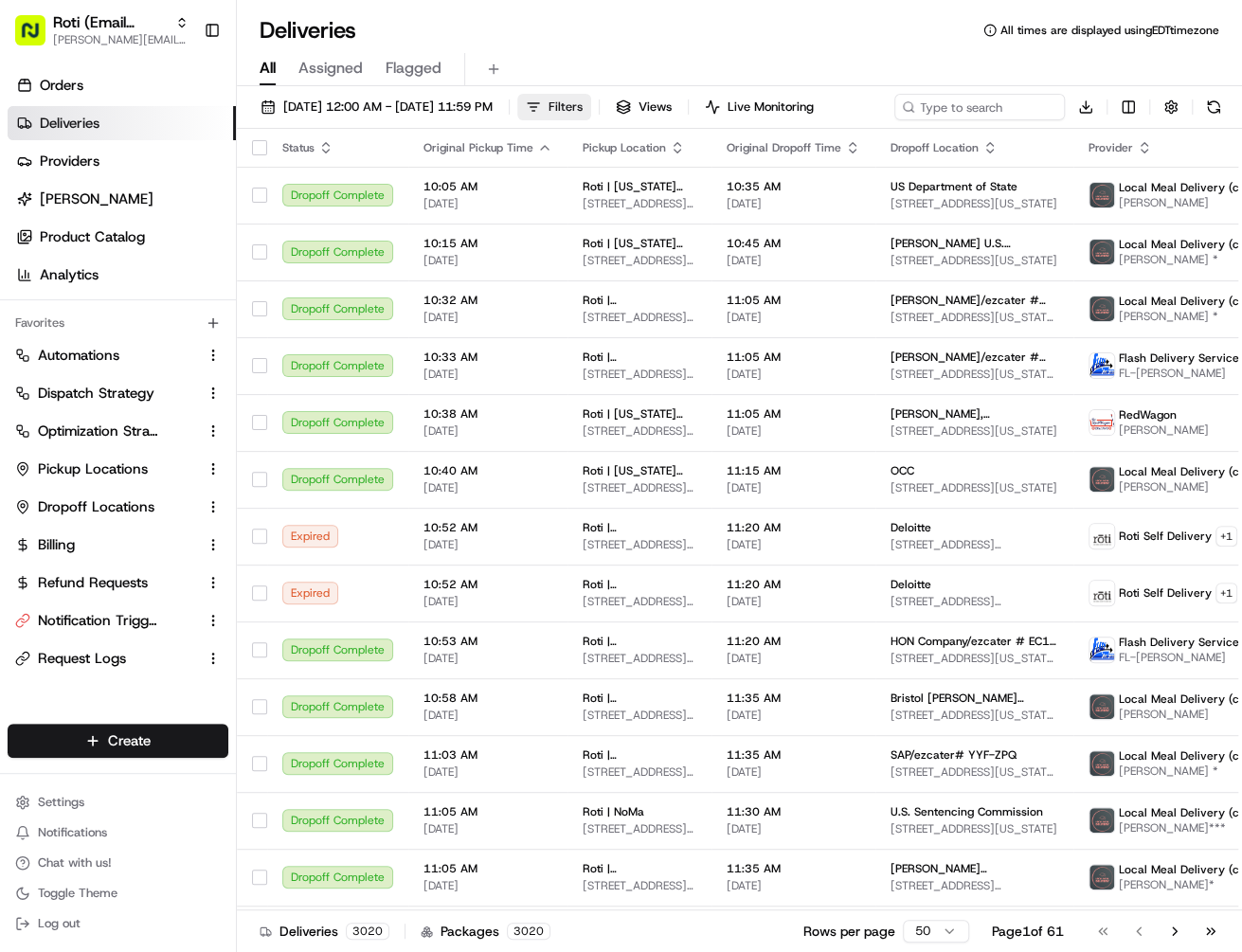 click on "Roti (Email Parsing) mariam@usenash.com Toggle Sidebar Orders Deliveries Providers Nash AI Product Catalog Analytics Favorites Automations Dispatch Strategy Optimization Strategy Pickup Locations Dropoff Locations Billing Refund Requests Notification Triggers Request Logs Main Menu Members & Organization Organization Users Roles Preferences Customization Portal Tracking Orchestration Automations Dispatch Strategy Optimization Strategy Shipping Labels Manifest Locations Pickup Locations Dropoff Locations Billing Billing Refund Requests Integrations Notification Triggers Webhooks API Keys Request Logs Other Feature Flags Create Settings Notifications Chat with us! Toggle Theme Log out Deliveries All times are displayed using  EDT  timezone All Assigned Flagged 04/01/2025 12:00 AM - 06/30/2025 11:59 PM Filters Views Live Monitoring Download Status Original Pickup Time Pickup Location Original Dropoff Time Dropoff Location Provider Action Dropoff Complete 10:05 AM 04/01/2025 10:35 AM 04/01/2025 +" at bounding box center [621, 476] 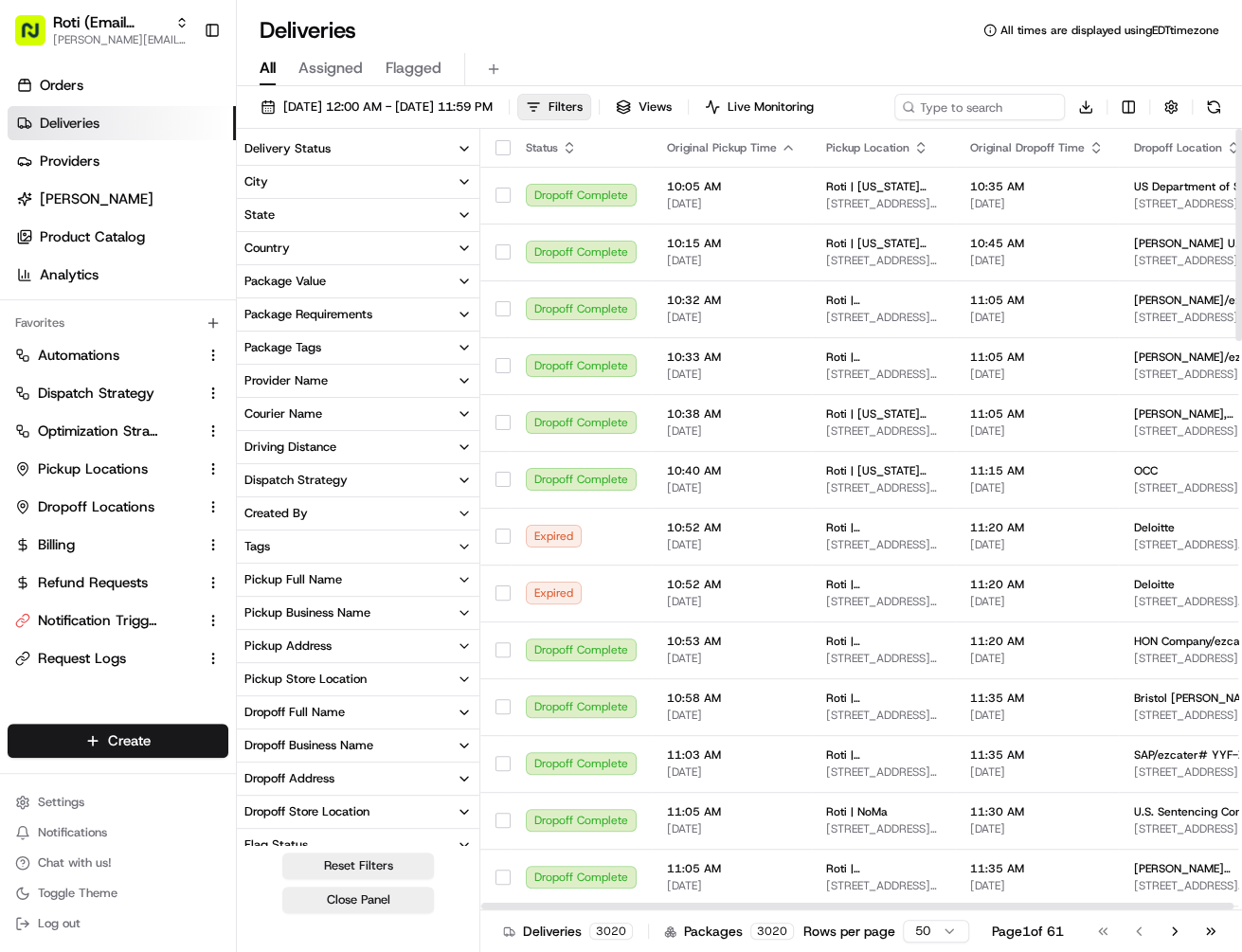 click on "Delivery Status" at bounding box center (358, 149) 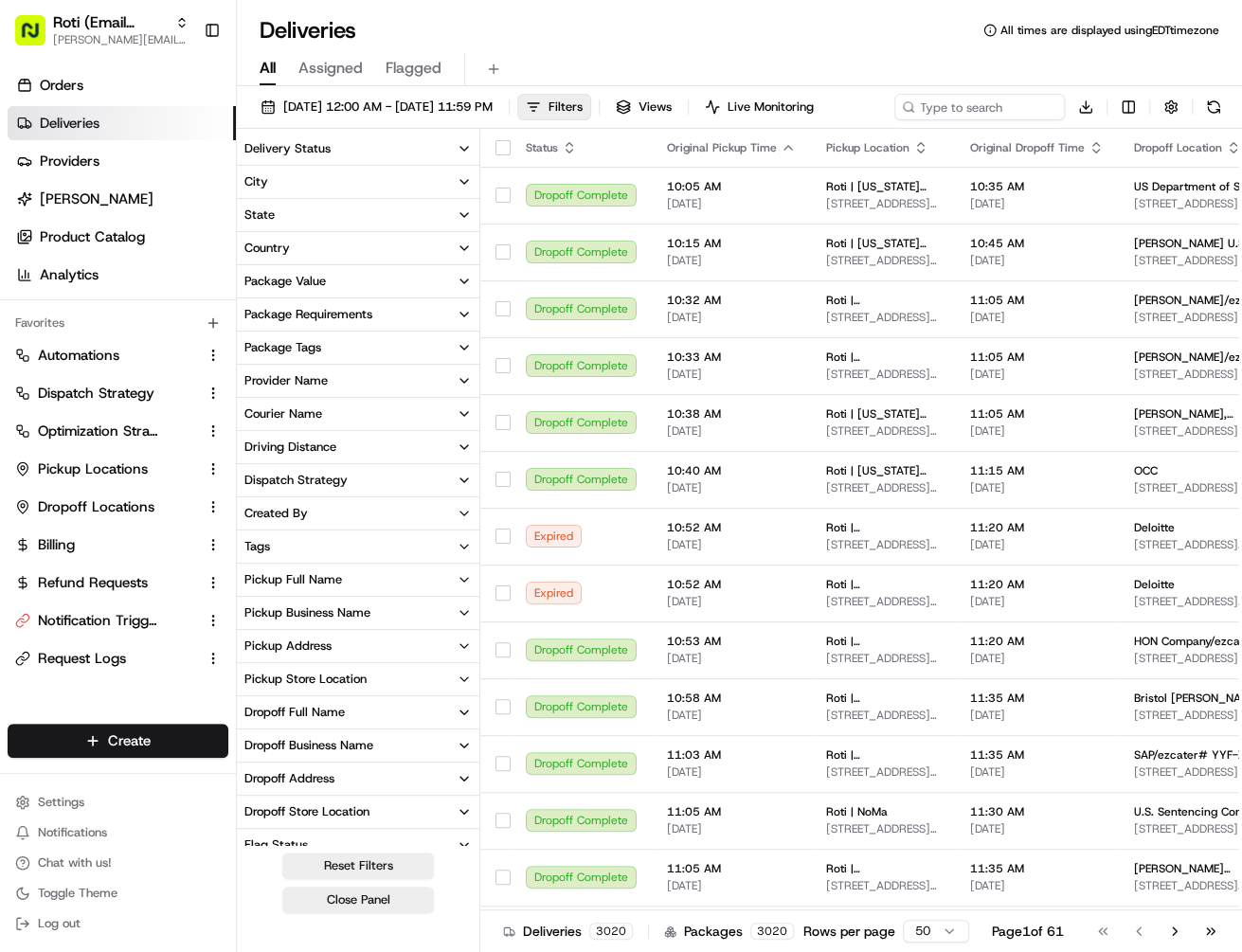 click 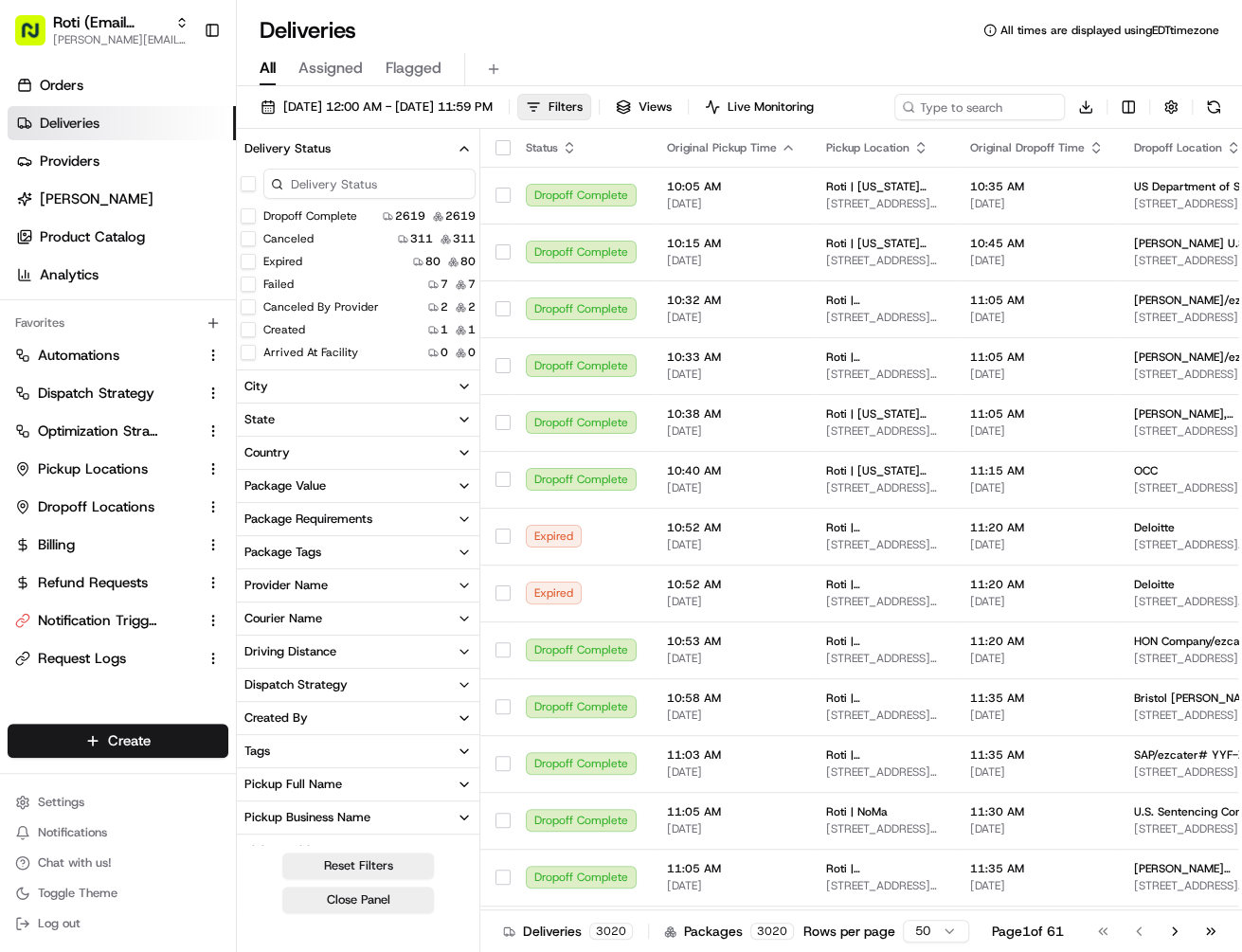 click at bounding box center [248, 184] 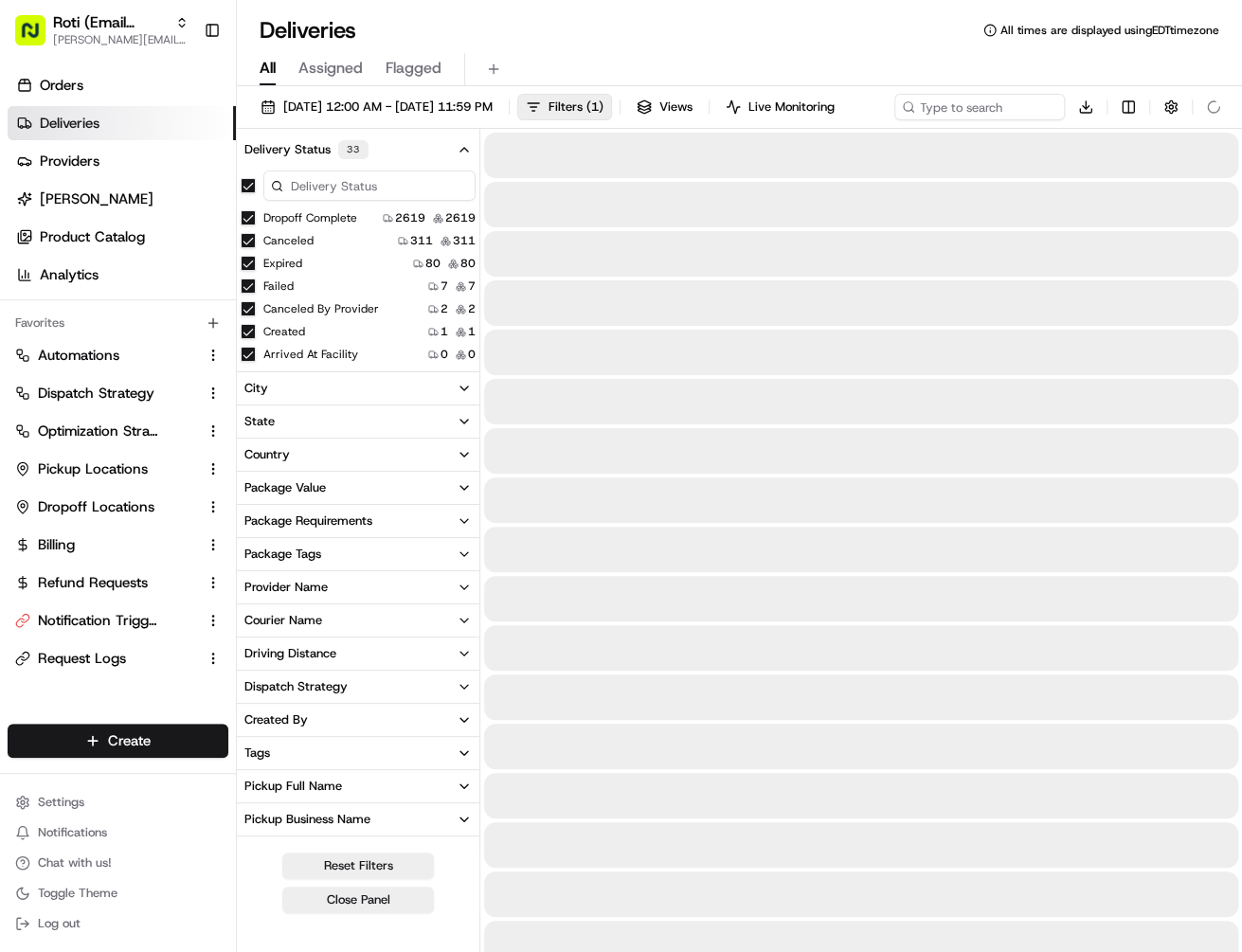 click on "Canceled" at bounding box center (248, 241) 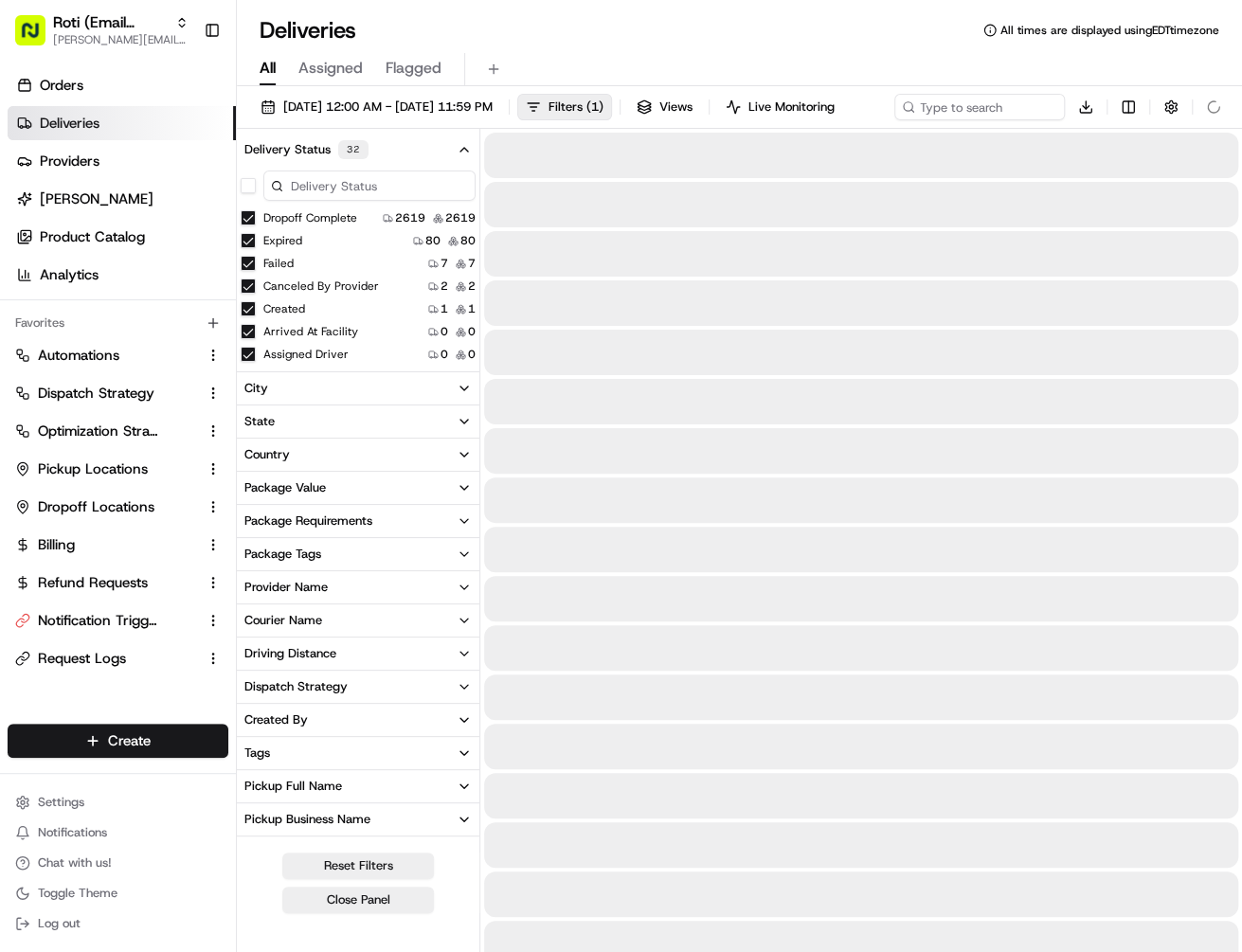 click on "Expired" at bounding box center [248, 241] 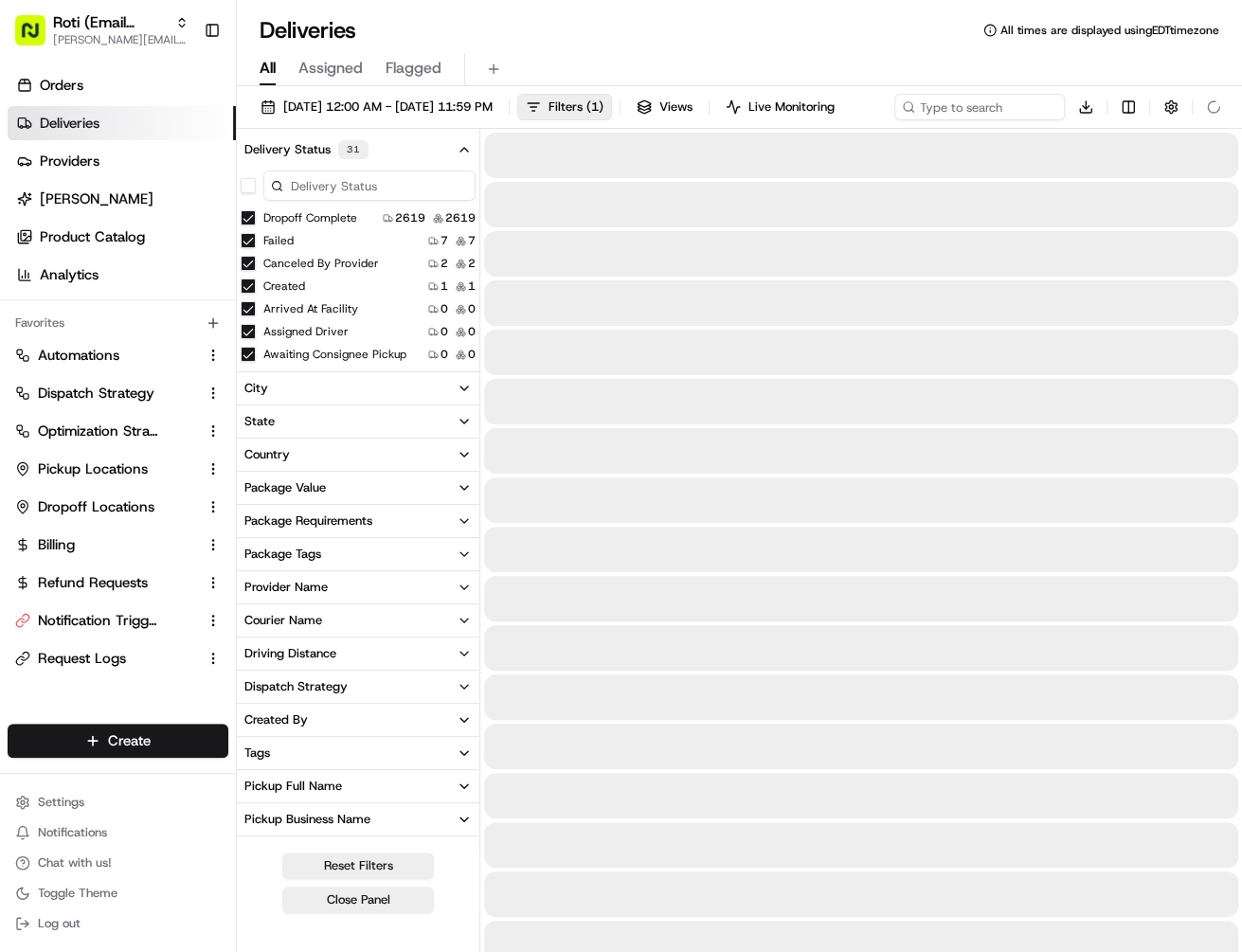 click at bounding box center (248, 186) 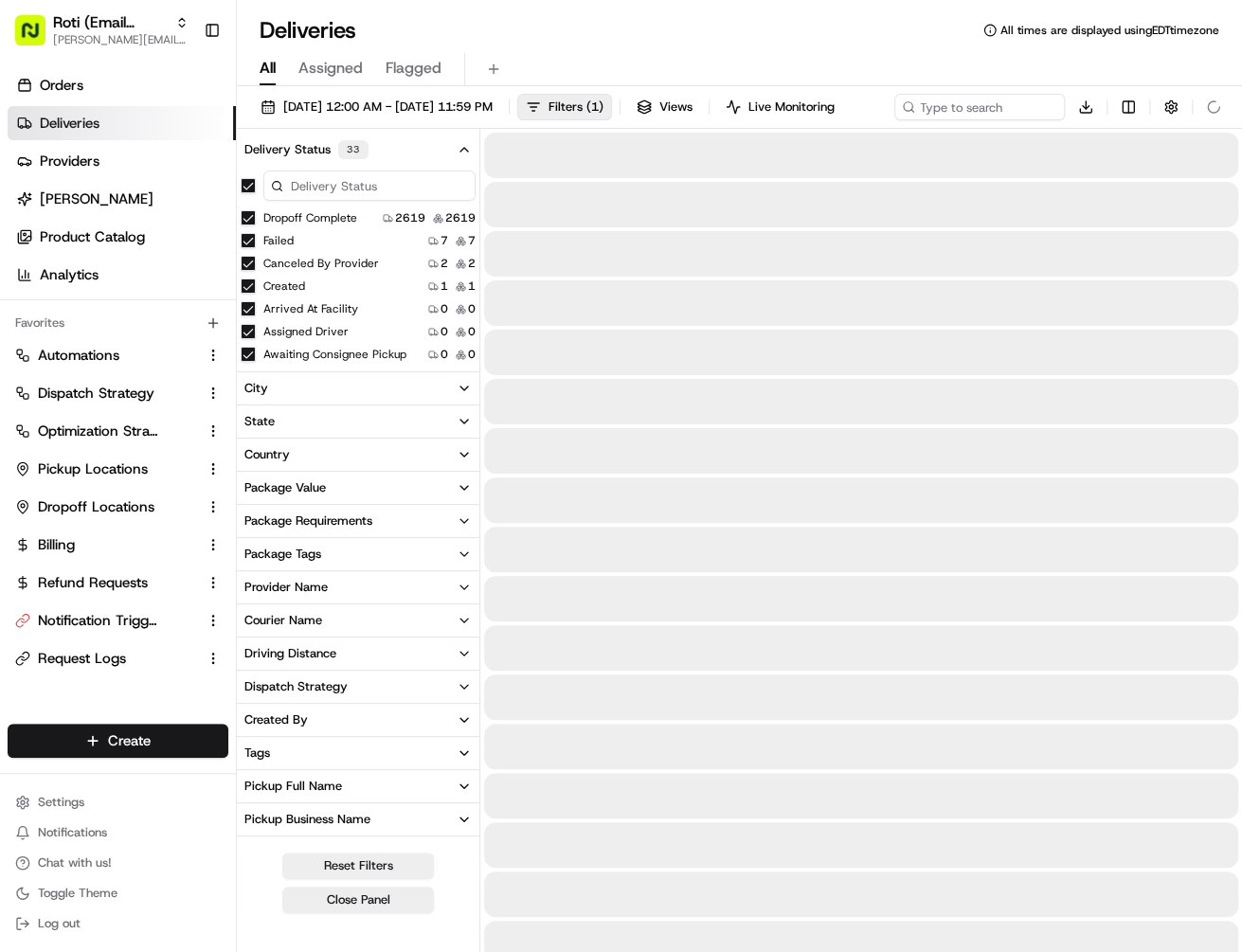click at bounding box center [248, 186] 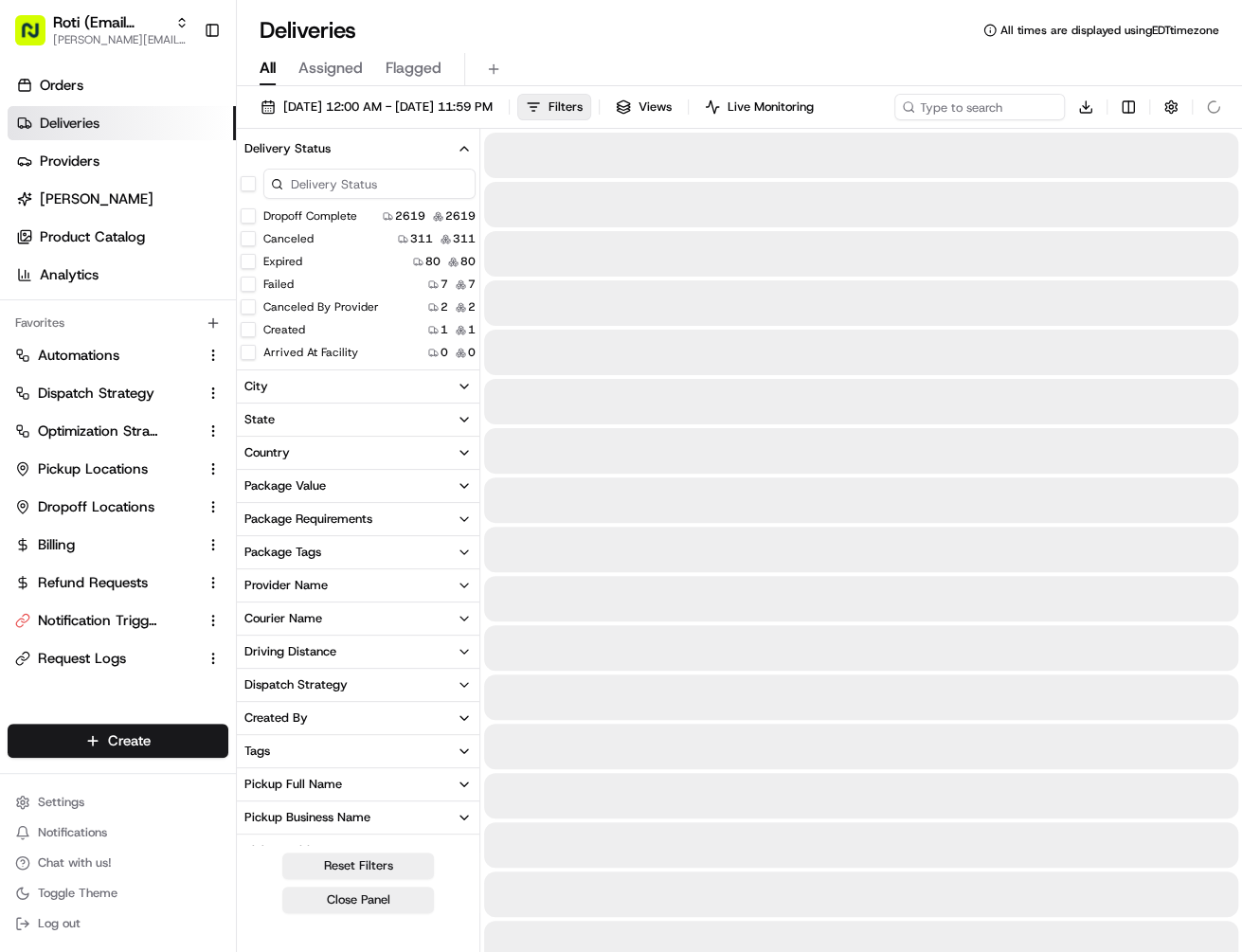 click on "Dropoff Complete" at bounding box center [248, 216] 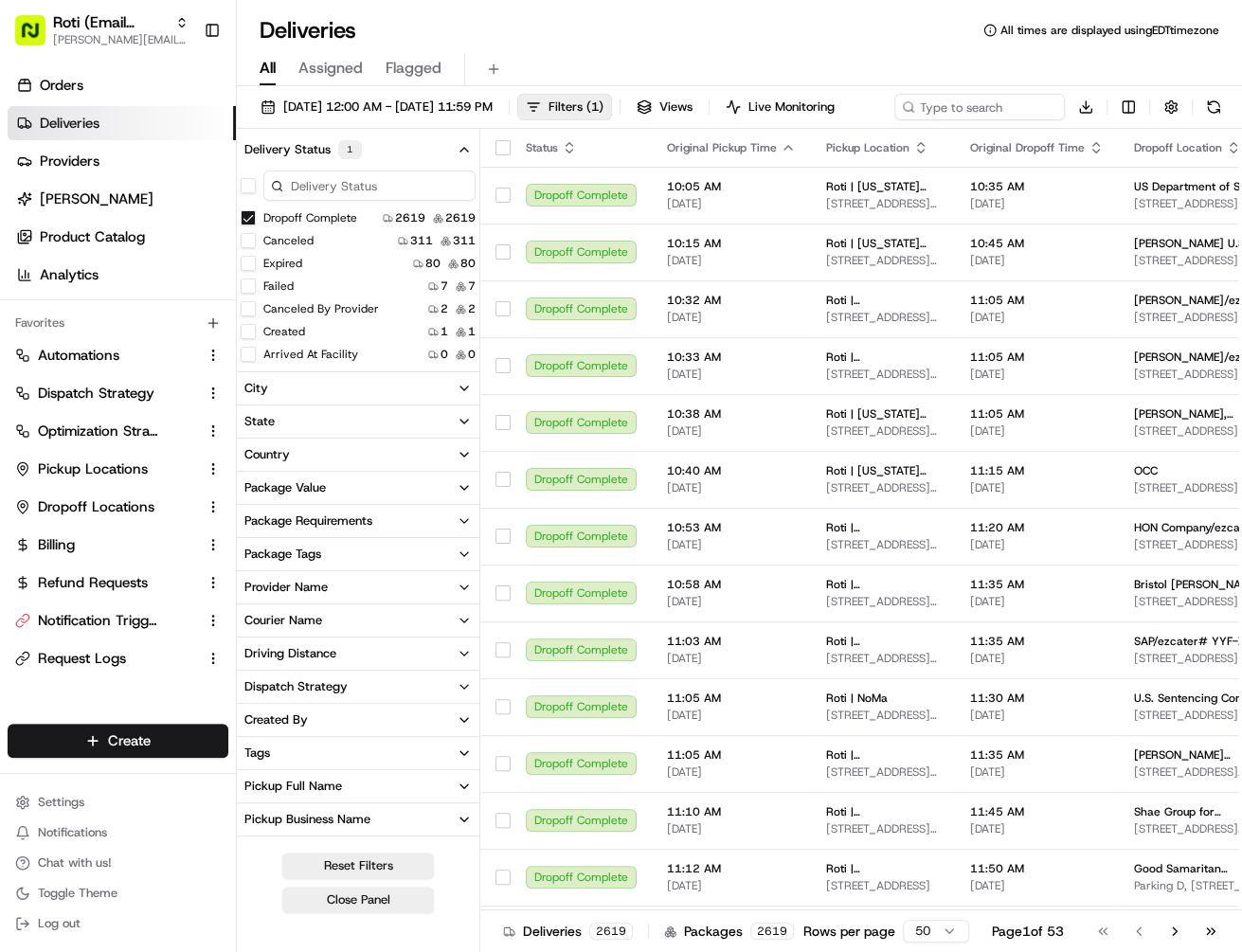 click on "Provider Name" at bounding box center (358, 587) 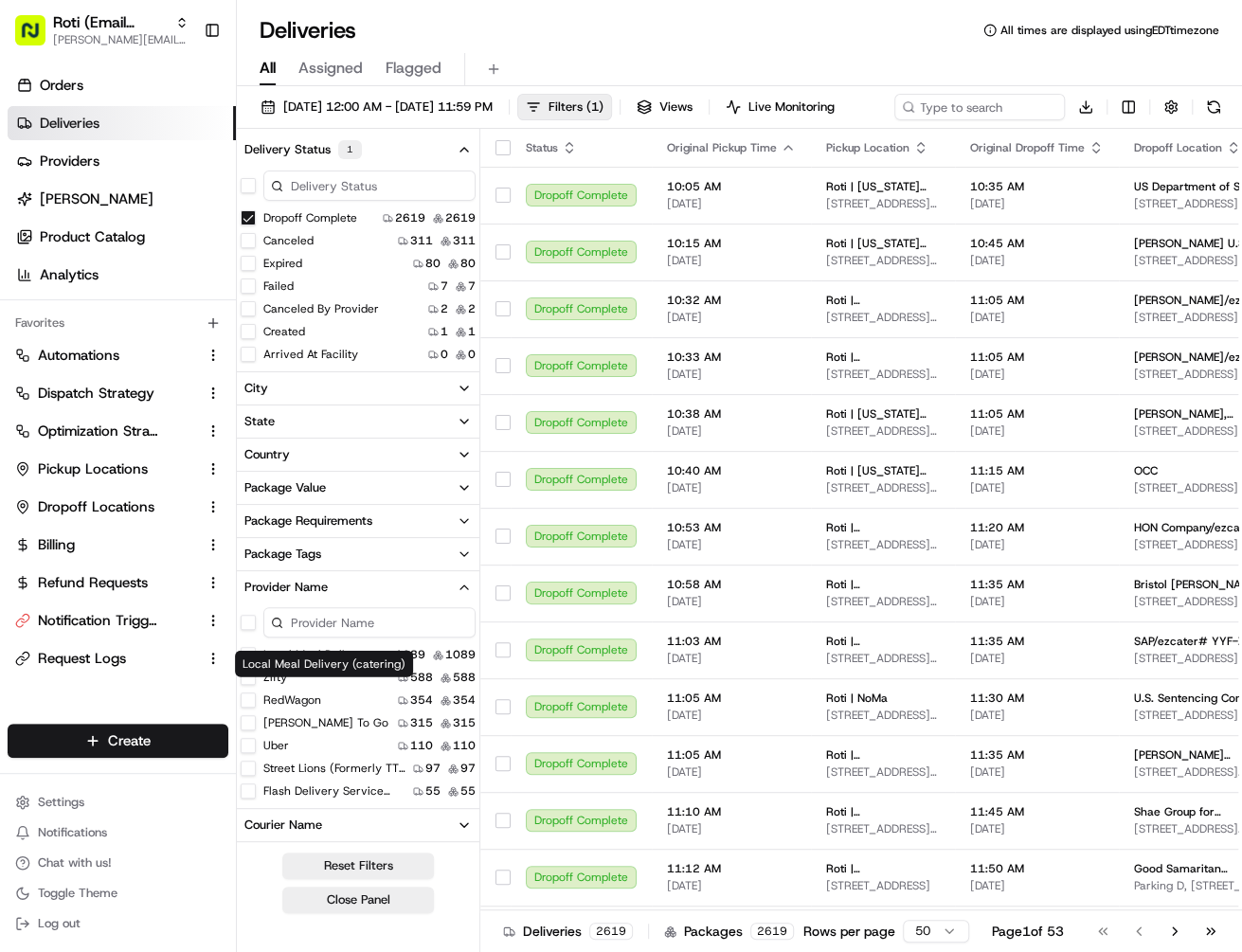 click on "Local Meal Delivery (catering)" at bounding box center [319, 655] 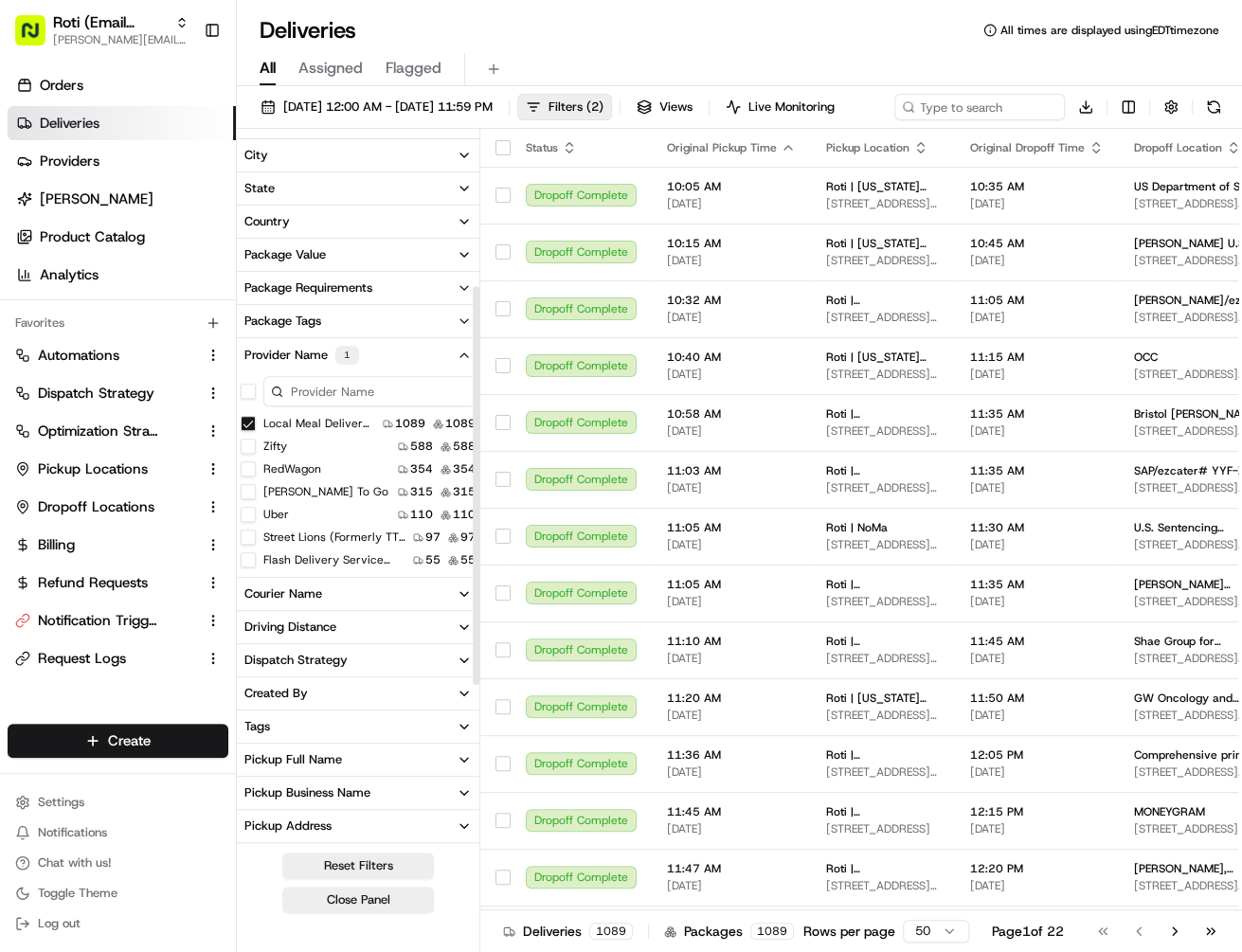 scroll, scrollTop: 278, scrollLeft: 0, axis: vertical 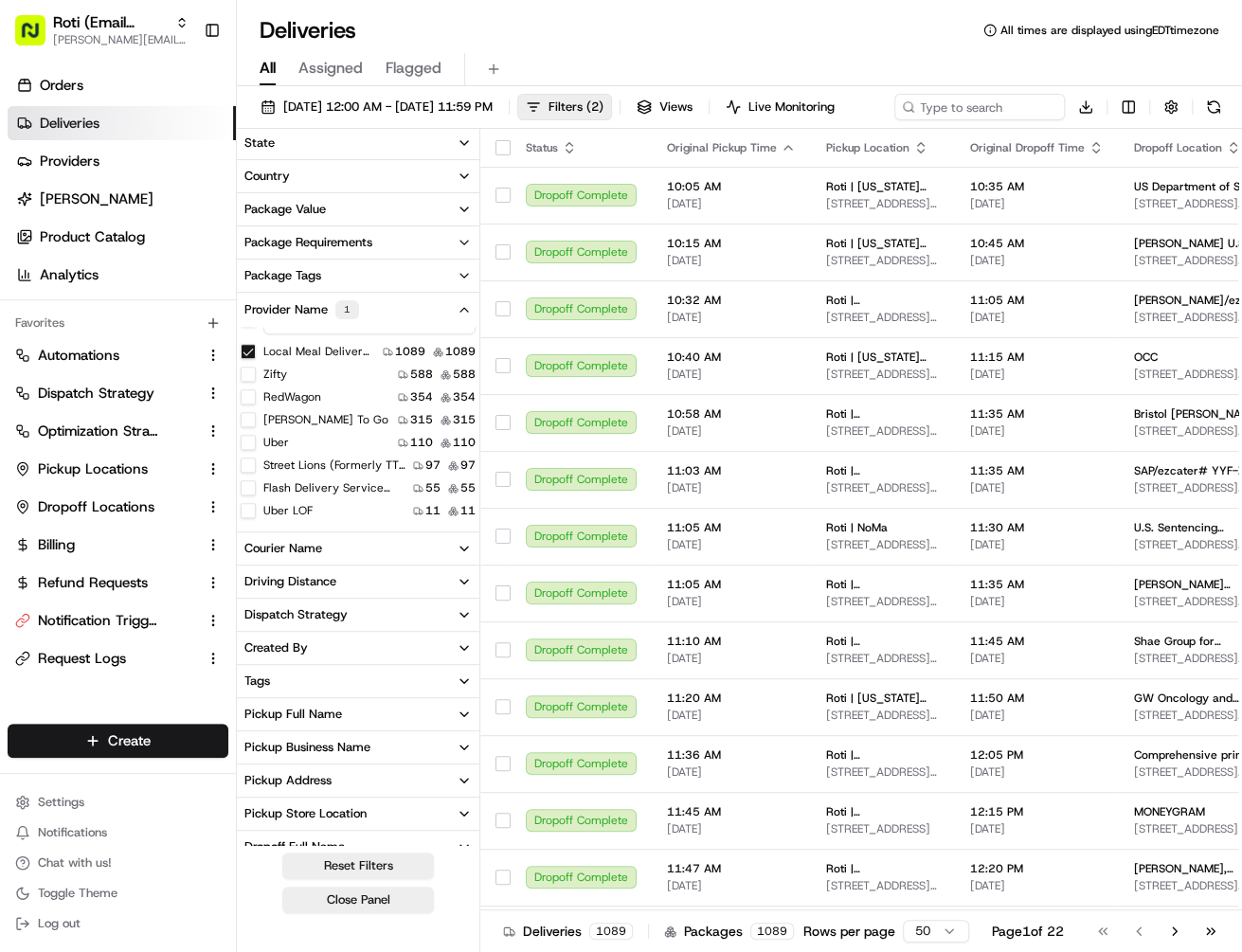click on "Pickup Full Name" at bounding box center [358, 714] 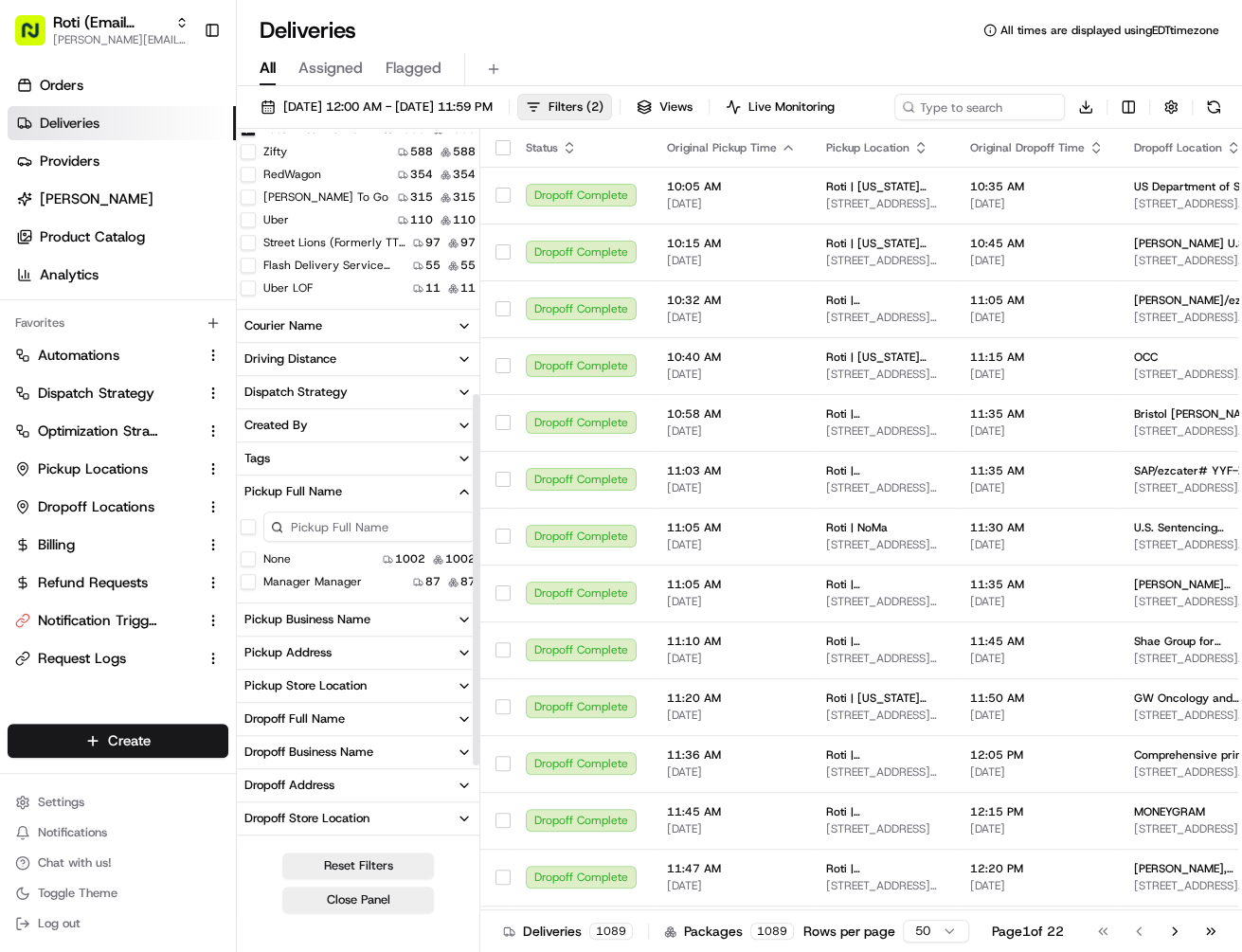 scroll, scrollTop: 504, scrollLeft: 0, axis: vertical 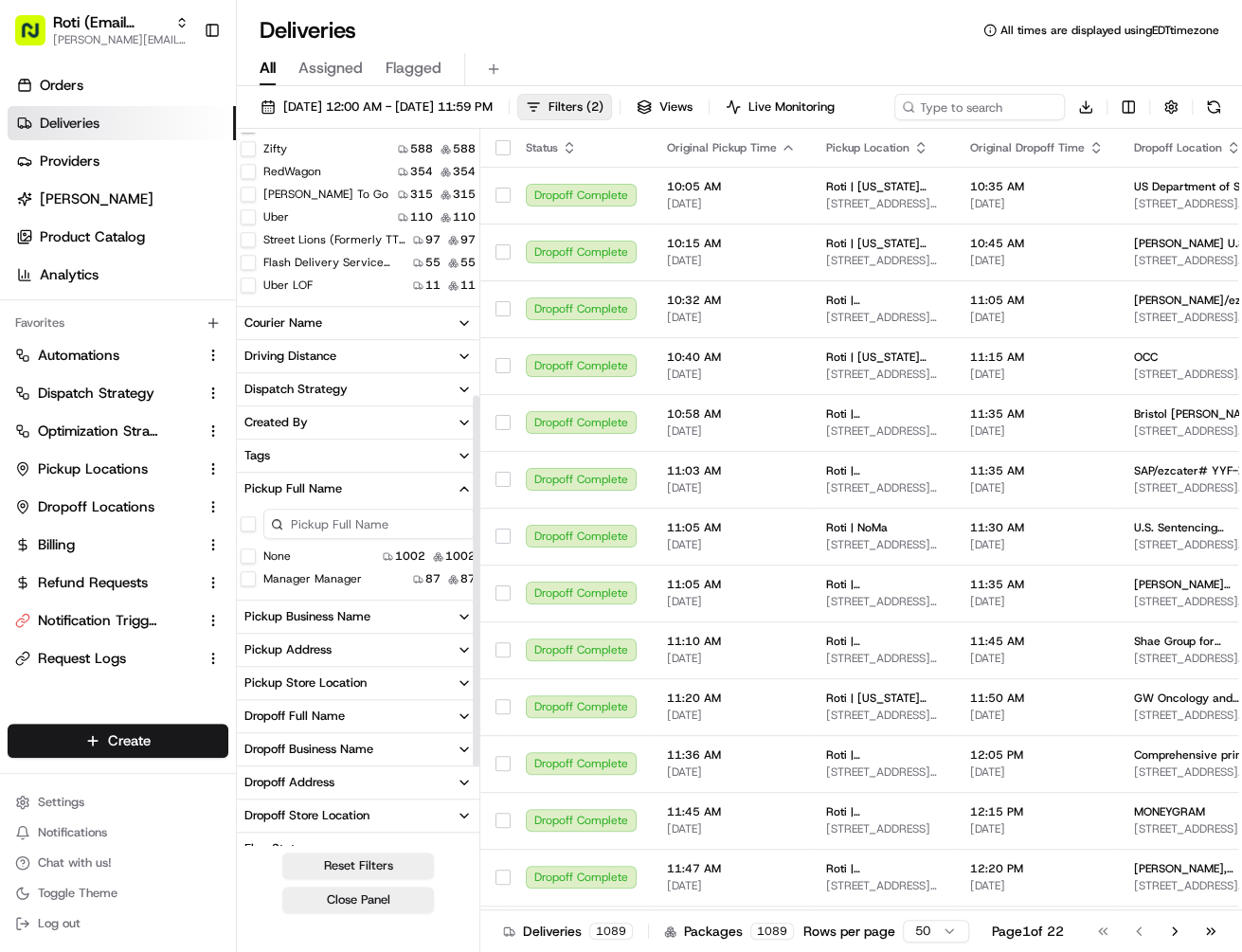 click on "Pickup Business Name" at bounding box center [307, 617] 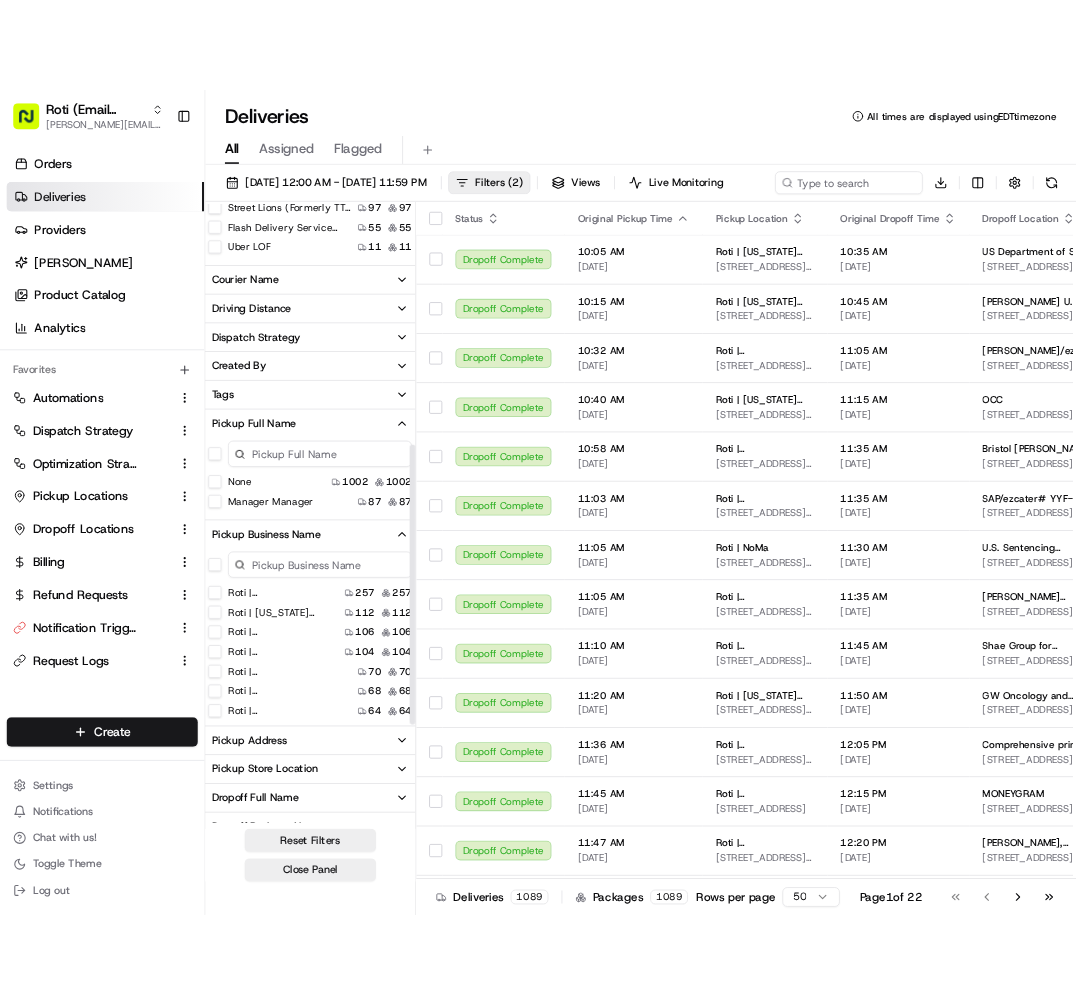 scroll, scrollTop: 644, scrollLeft: 0, axis: vertical 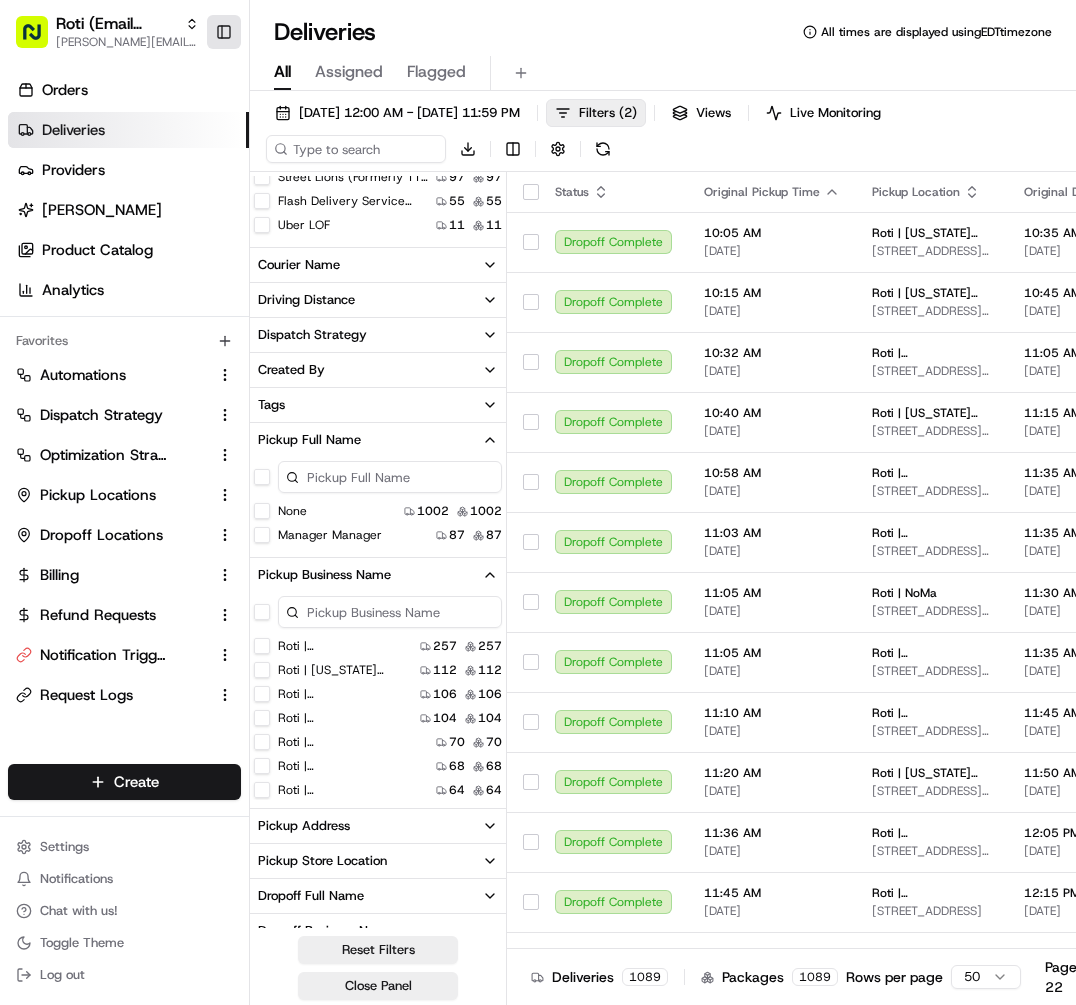 click on "Toggle Sidebar" at bounding box center (224, 32) 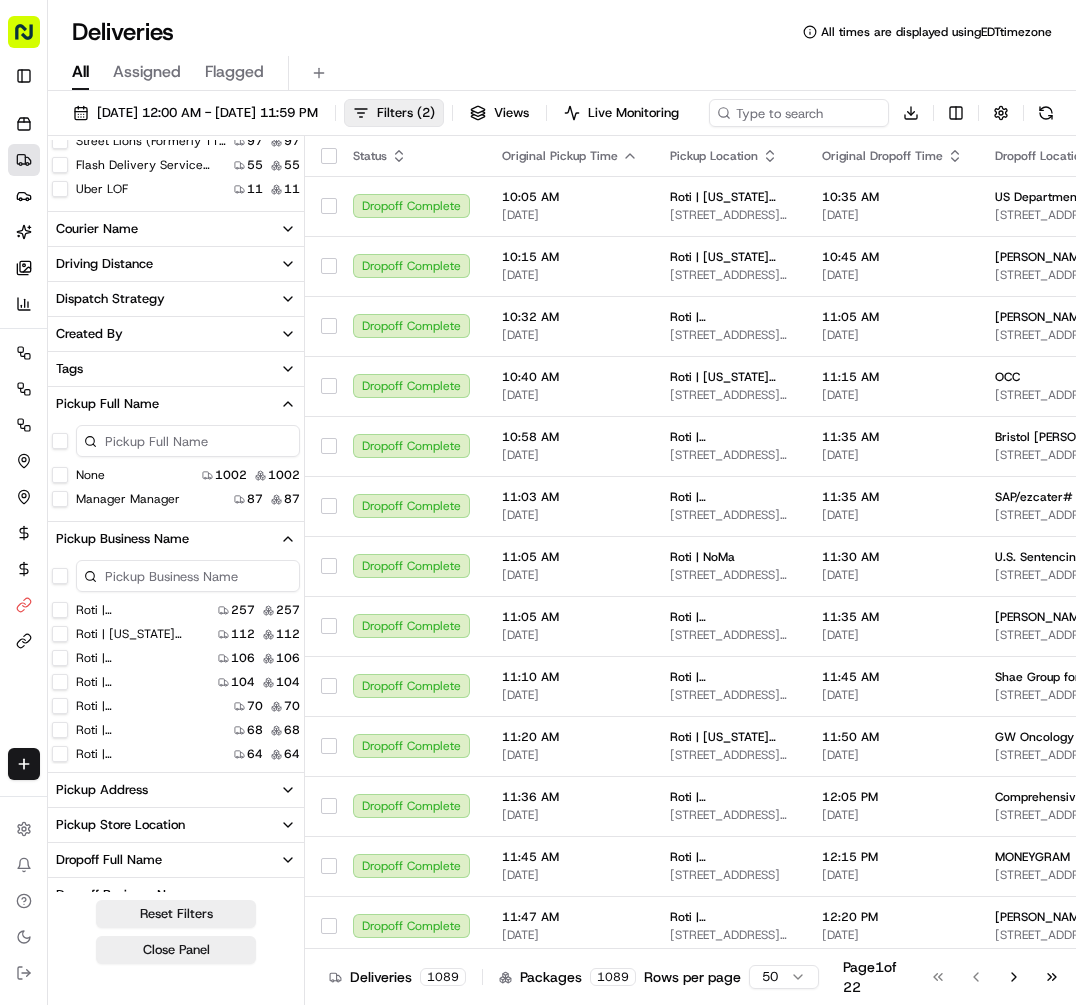 click on "Roti | [GEOGRAPHIC_DATA]" at bounding box center [60, 682] 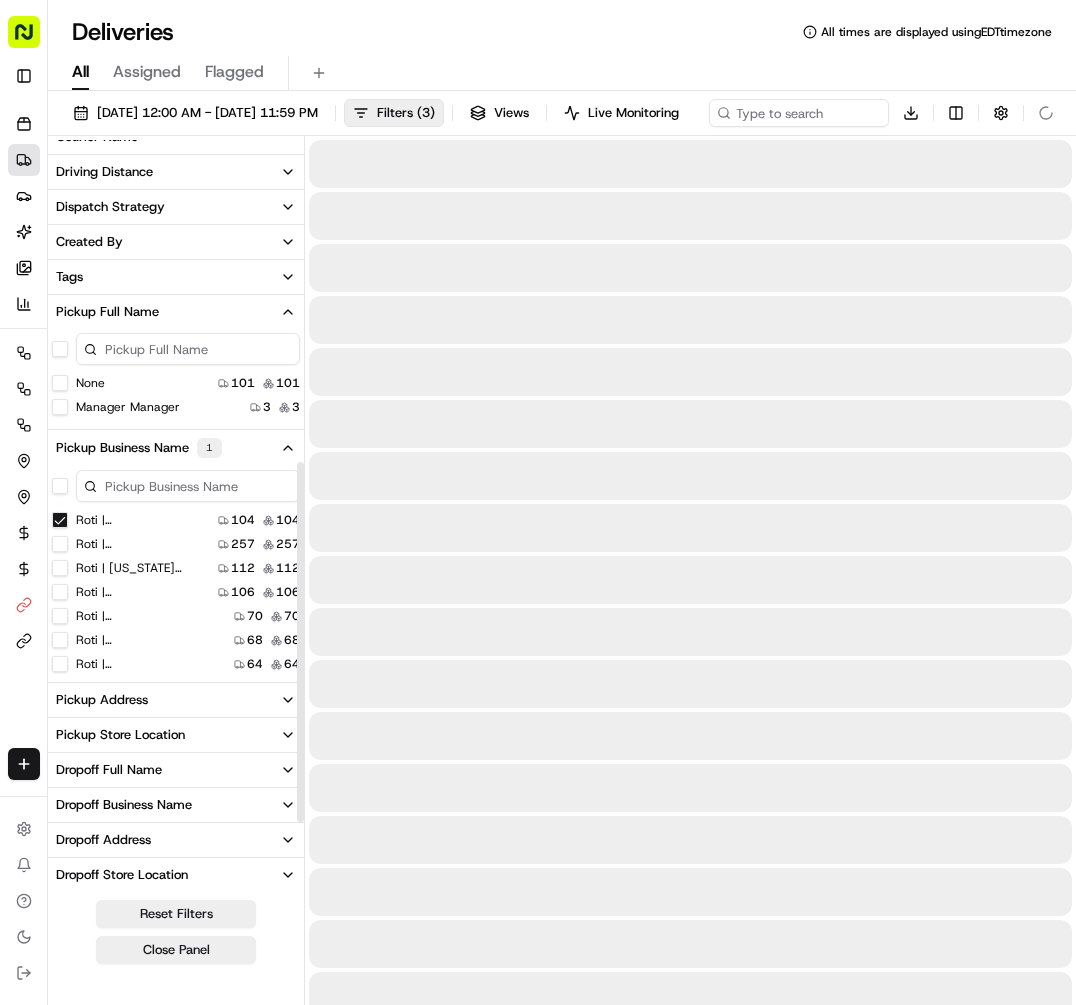 scroll, scrollTop: 0, scrollLeft: 0, axis: both 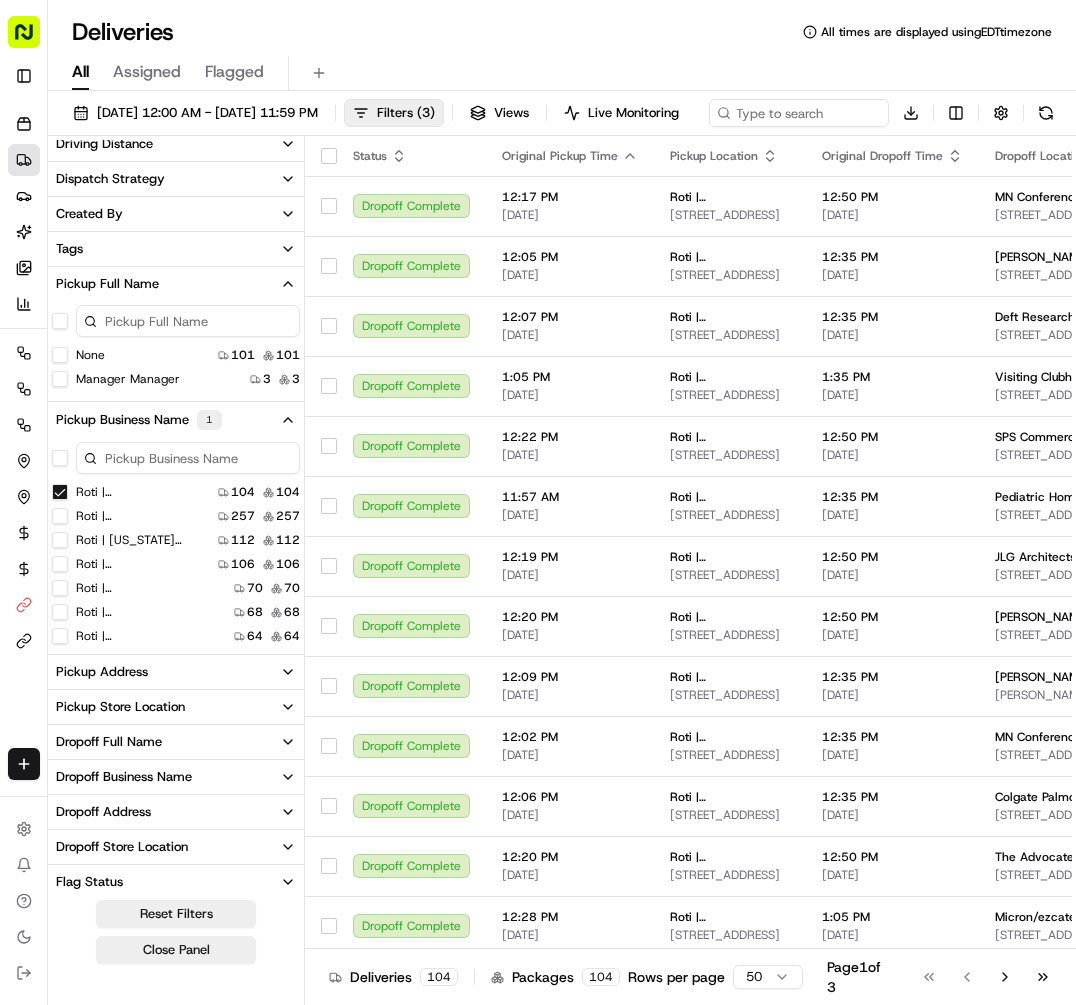 click on "Roti | [GEOGRAPHIC_DATA]" at bounding box center (60, 492) 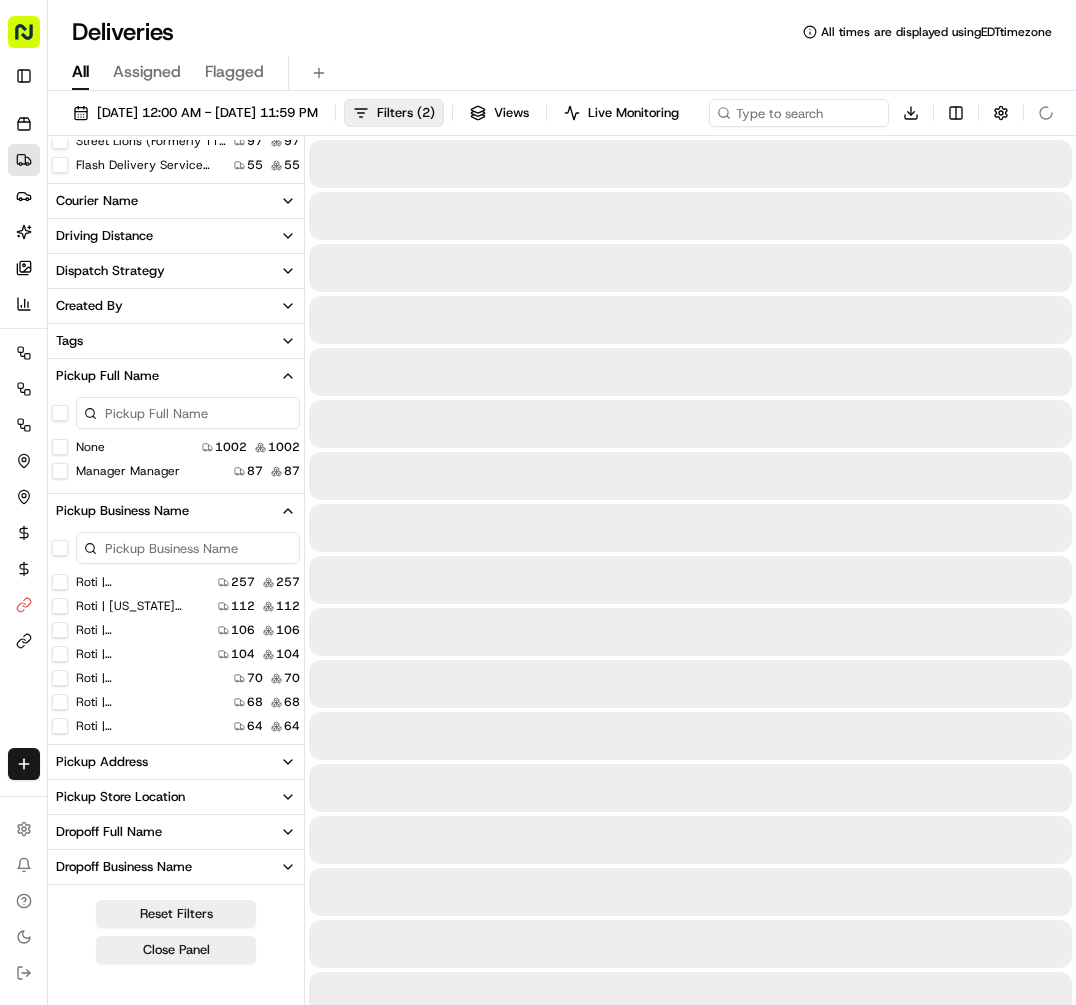 scroll, scrollTop: 764, scrollLeft: 0, axis: vertical 